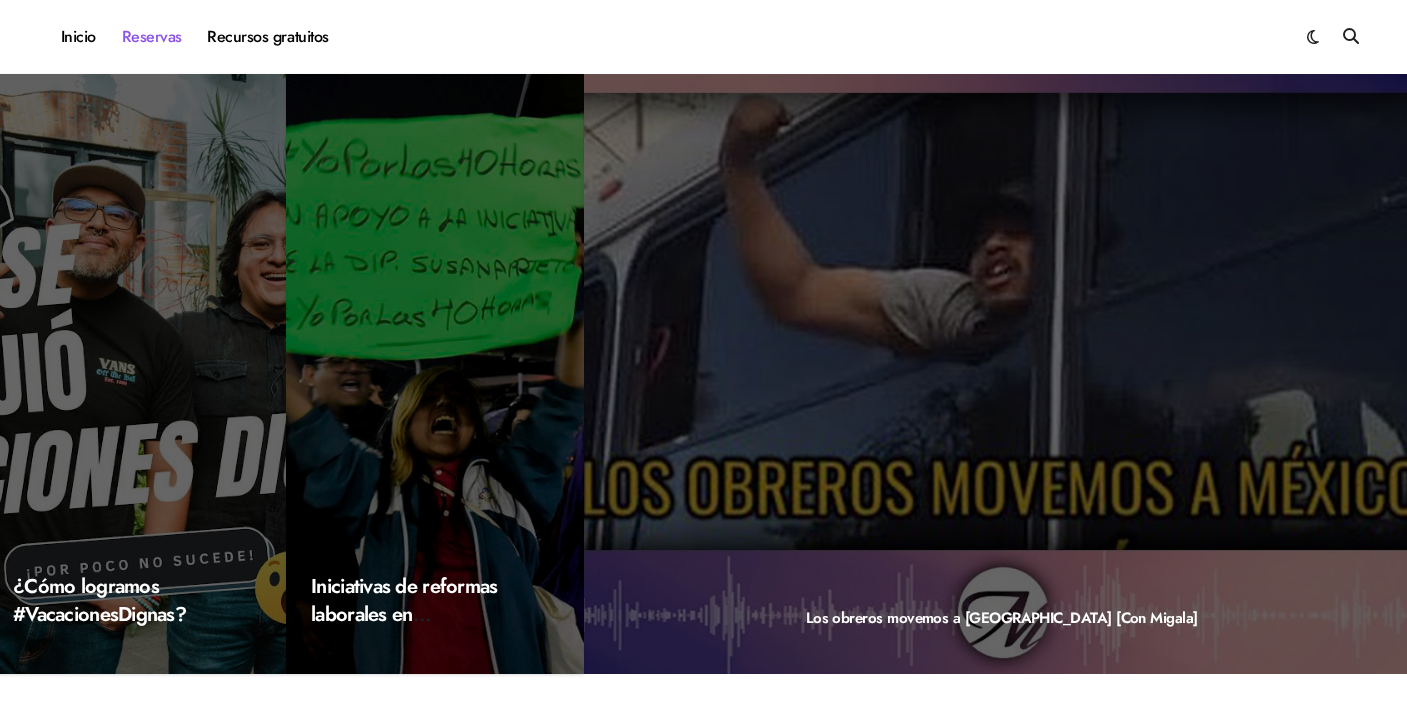 scroll, scrollTop: 0, scrollLeft: 0, axis: both 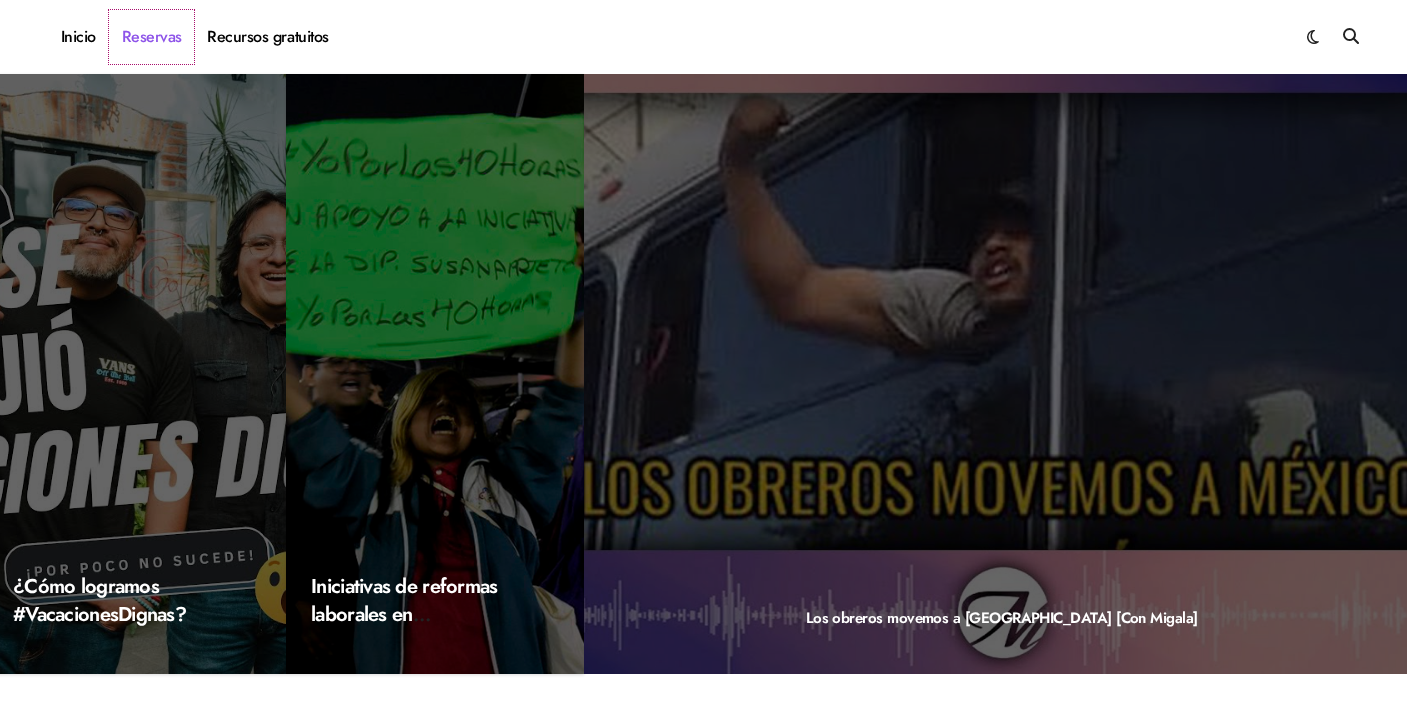 click on "Reservas" at bounding box center (152, 37) 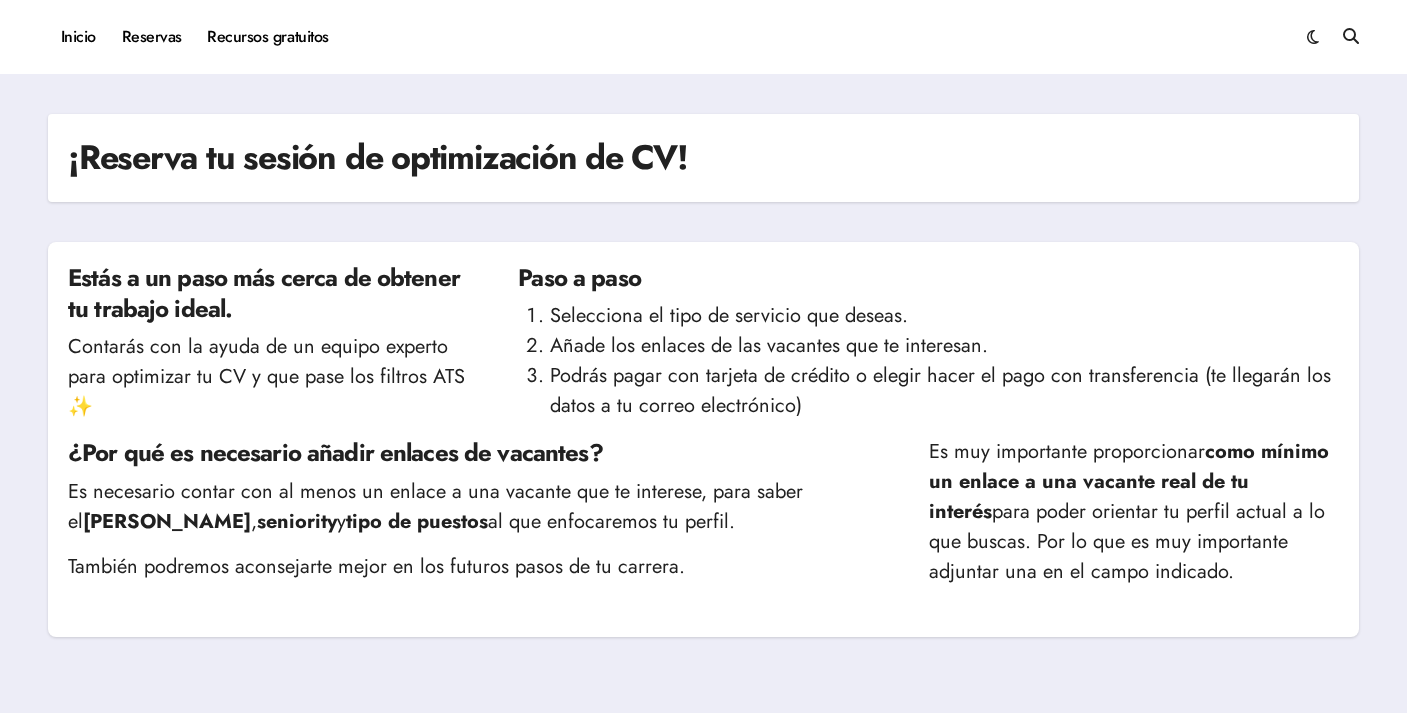 scroll, scrollTop: 0, scrollLeft: 0, axis: both 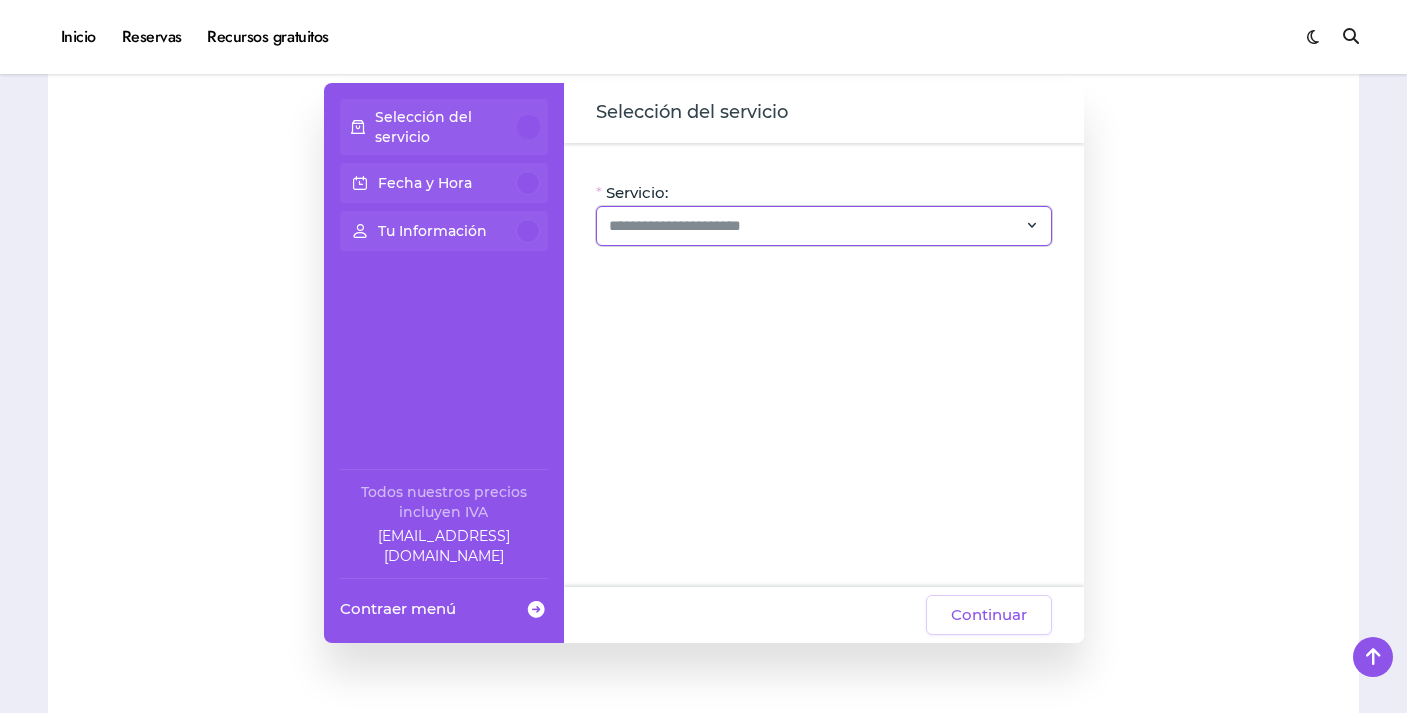click 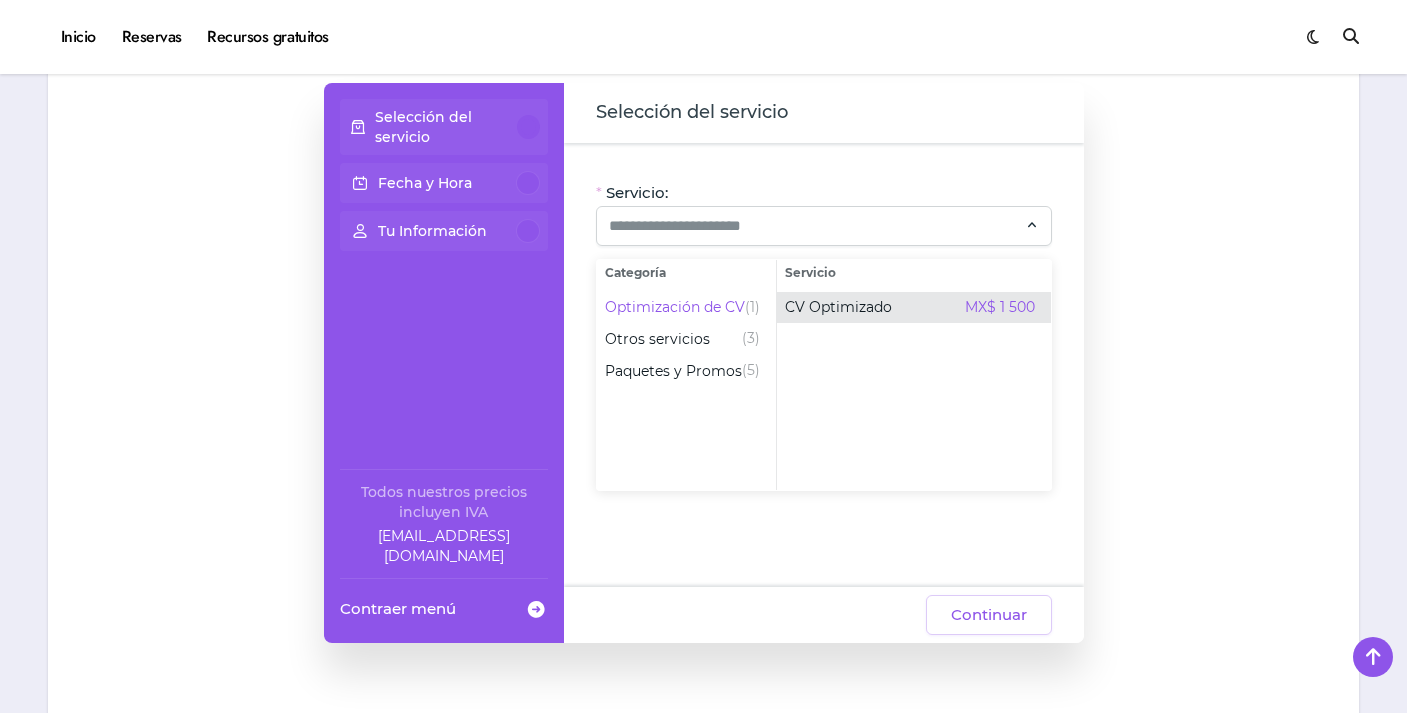 click on "CV Optimizado" at bounding box center [838, 307] 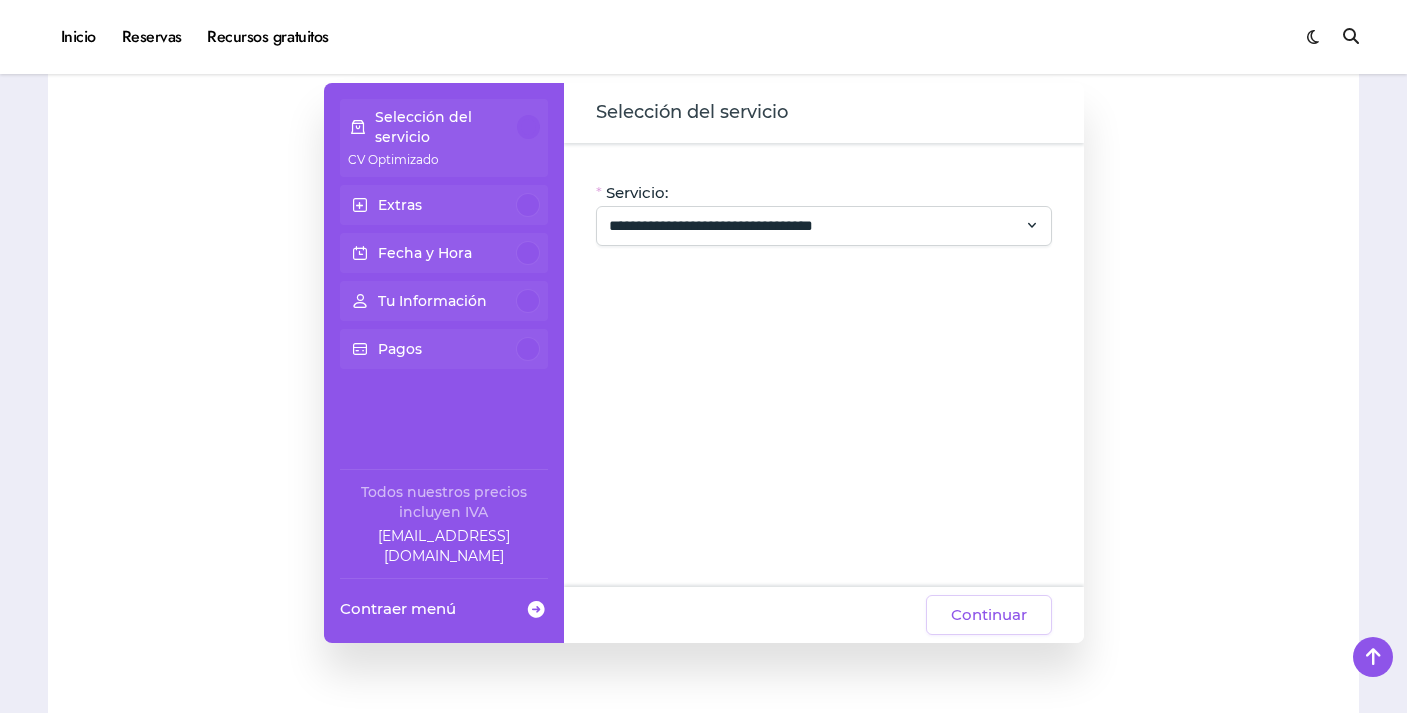 click on "Continuar" 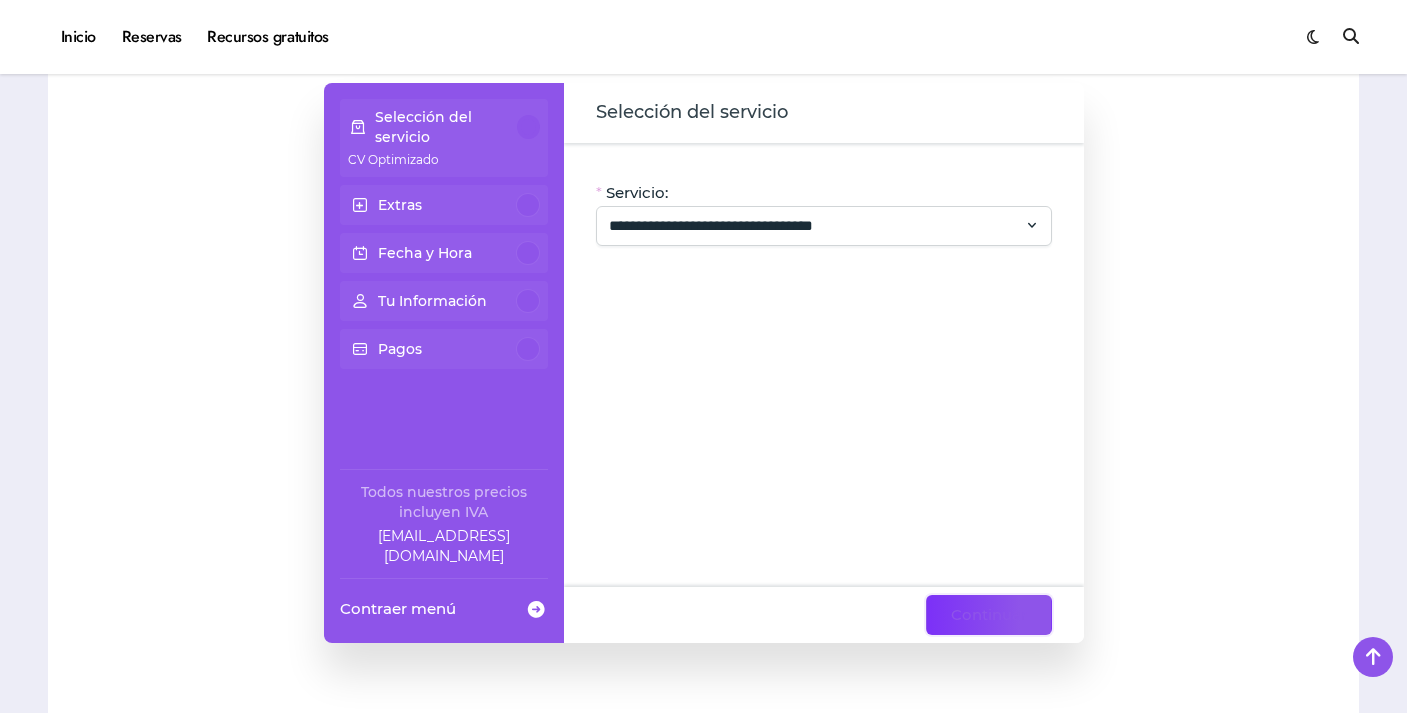 click on "Continuar" 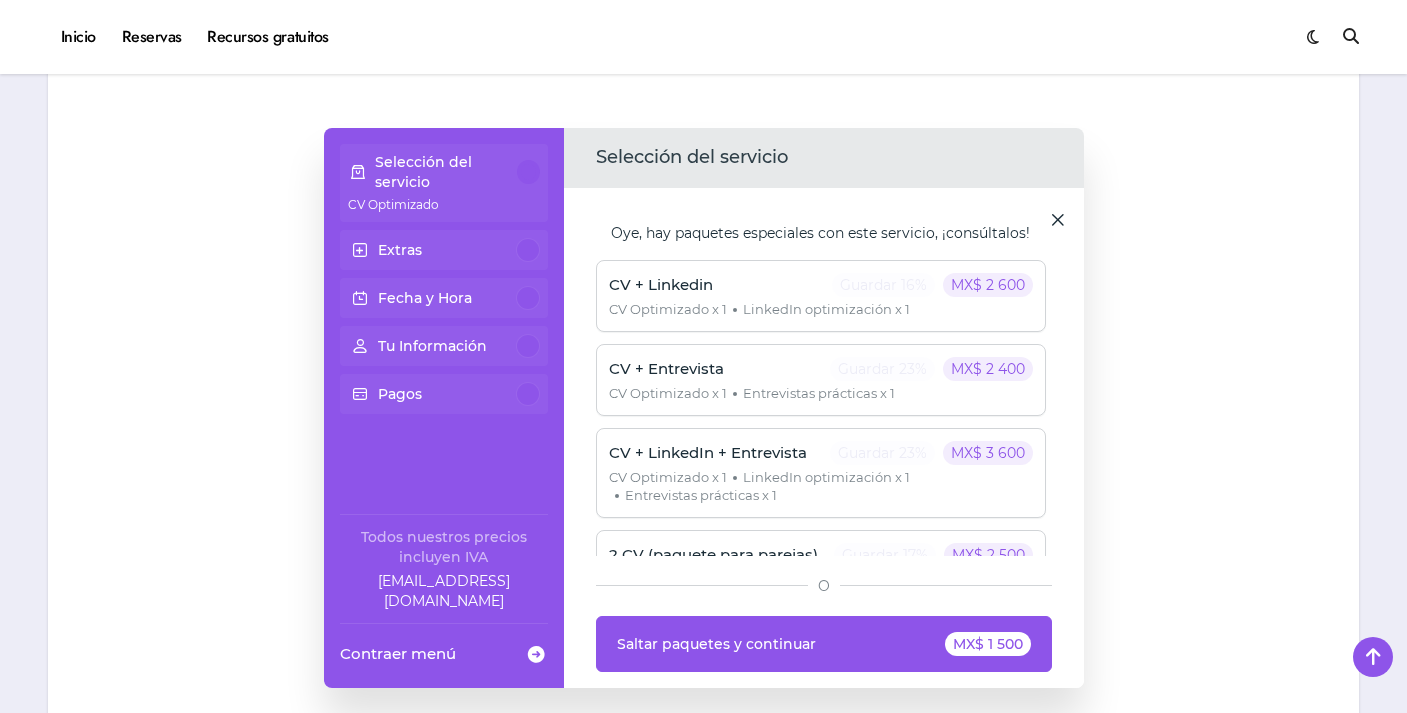 scroll, scrollTop: 333, scrollLeft: 0, axis: vertical 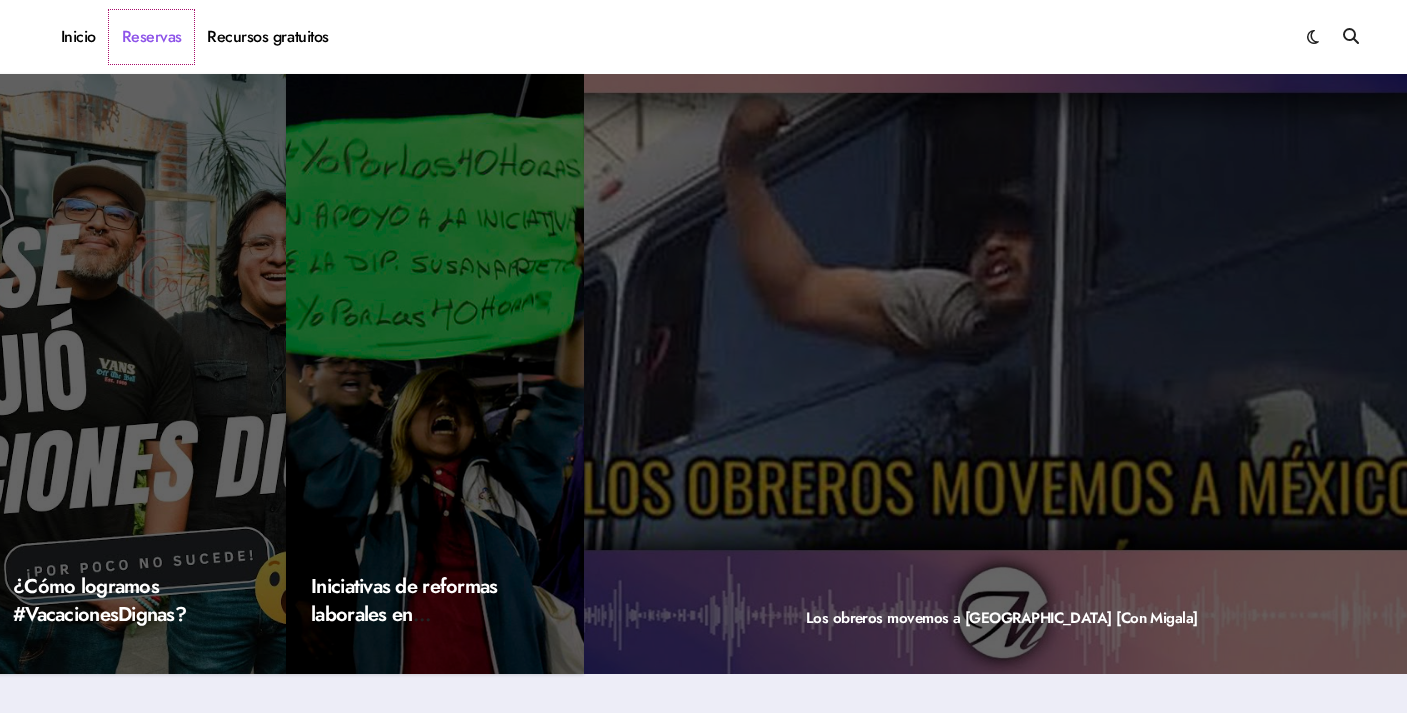 click on "Reservas" at bounding box center (152, 37) 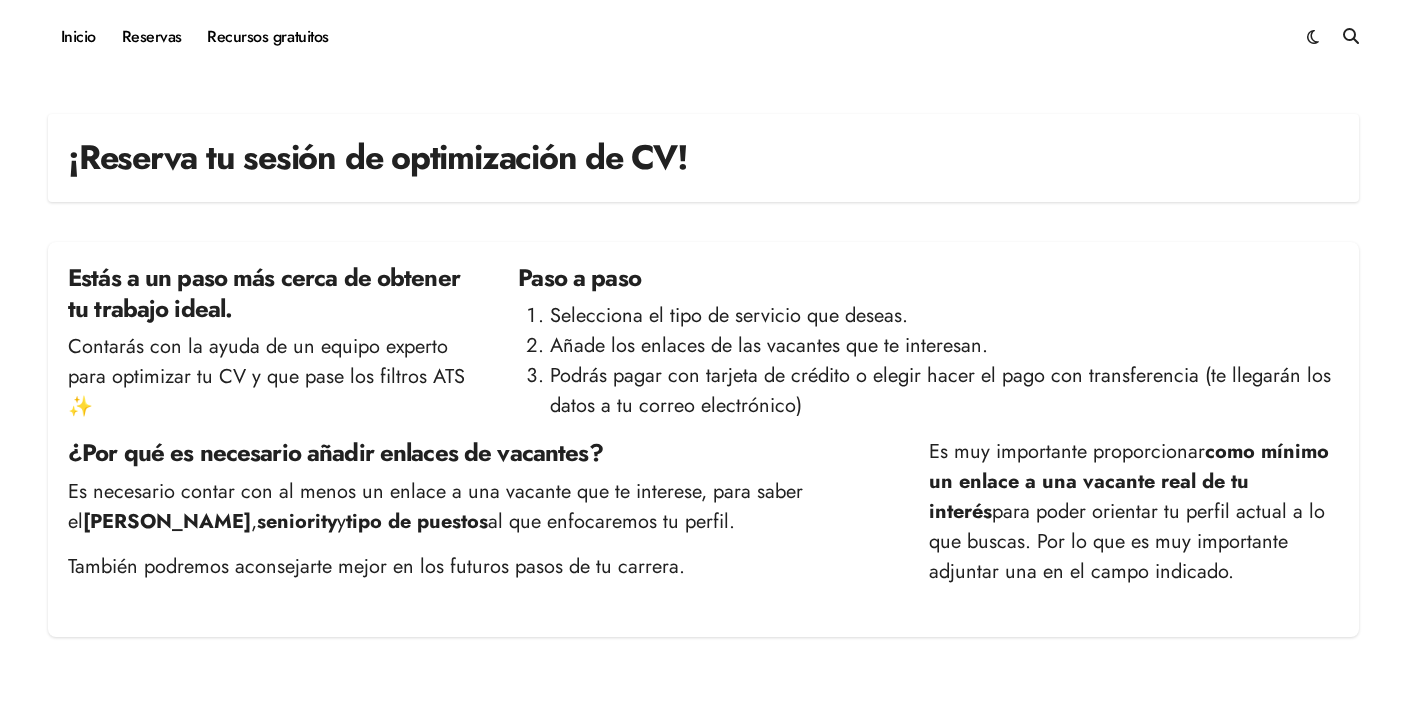 scroll, scrollTop: 0, scrollLeft: 0, axis: both 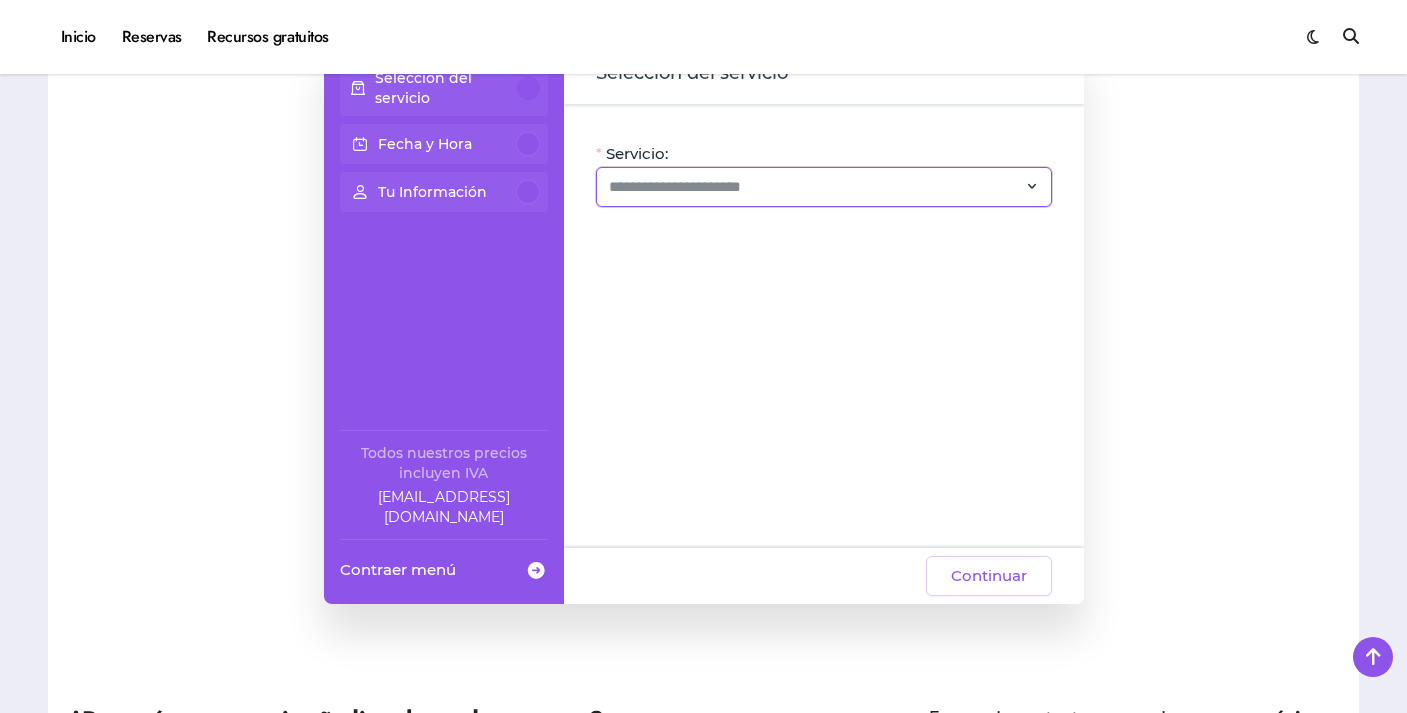 click 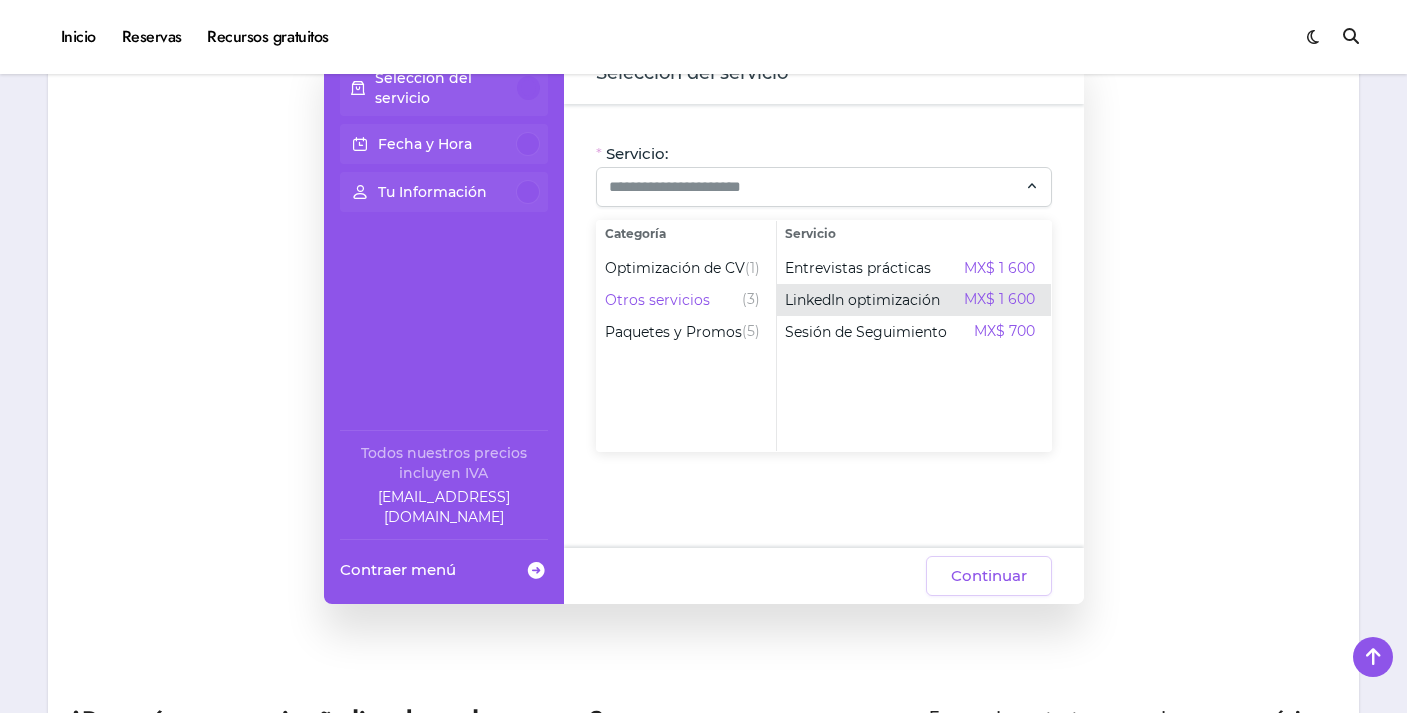 click on "MX$ 1 600" at bounding box center (999, 300) 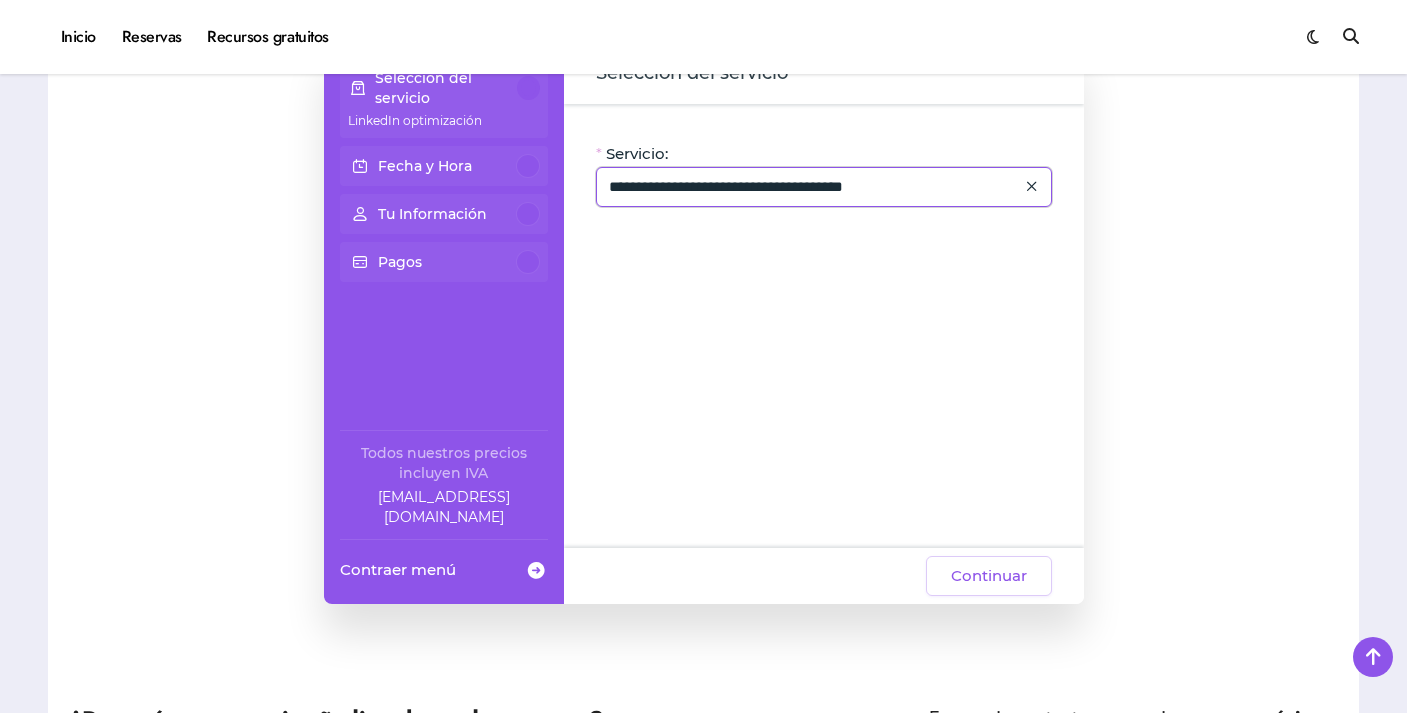 click on "**********" 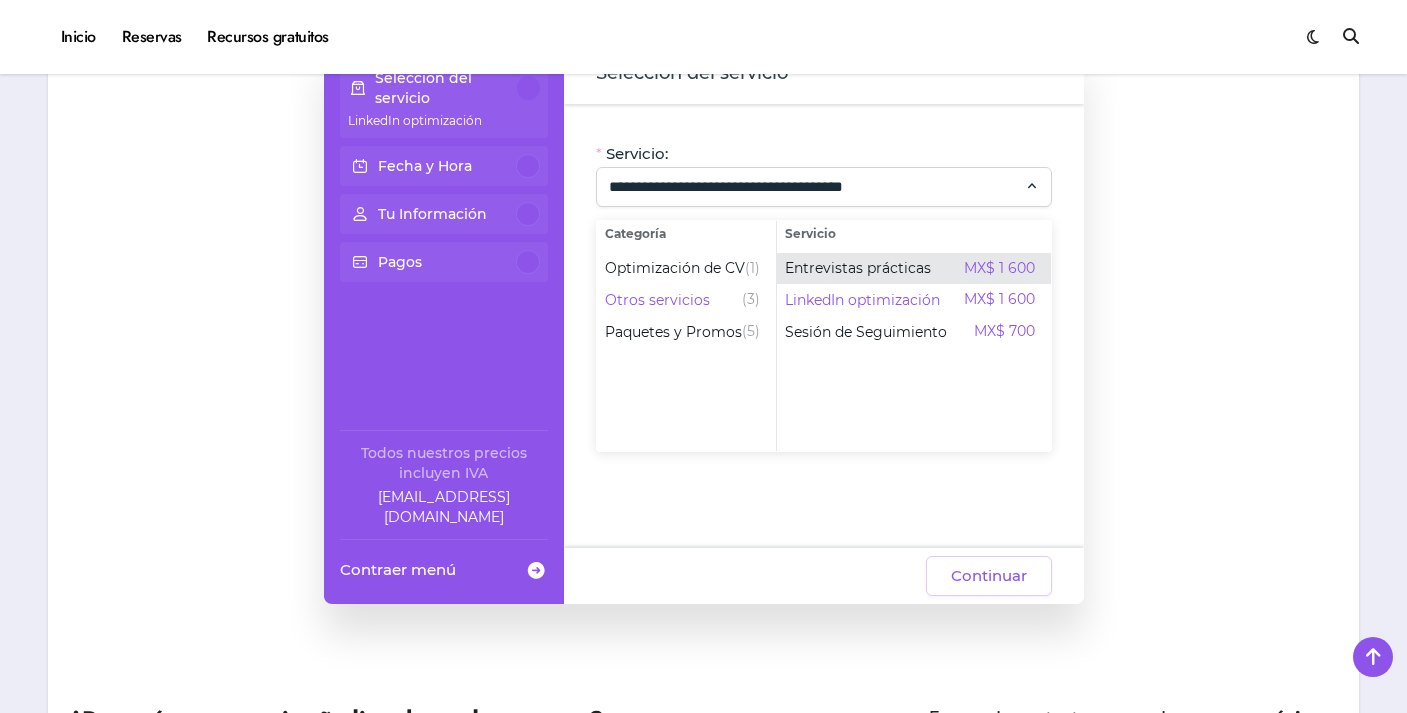click on "Entrevistas prácticas" at bounding box center (858, 268) 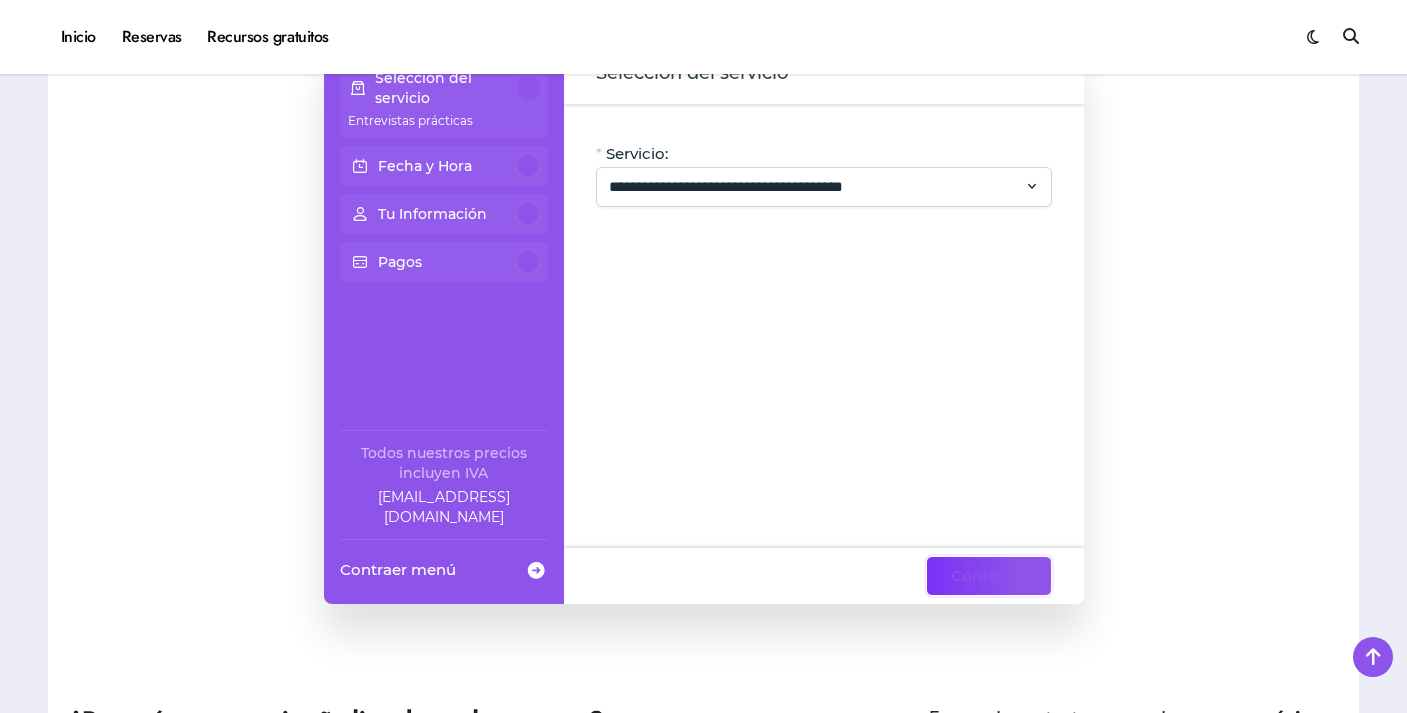 click on "Continuar" at bounding box center [989, 576] 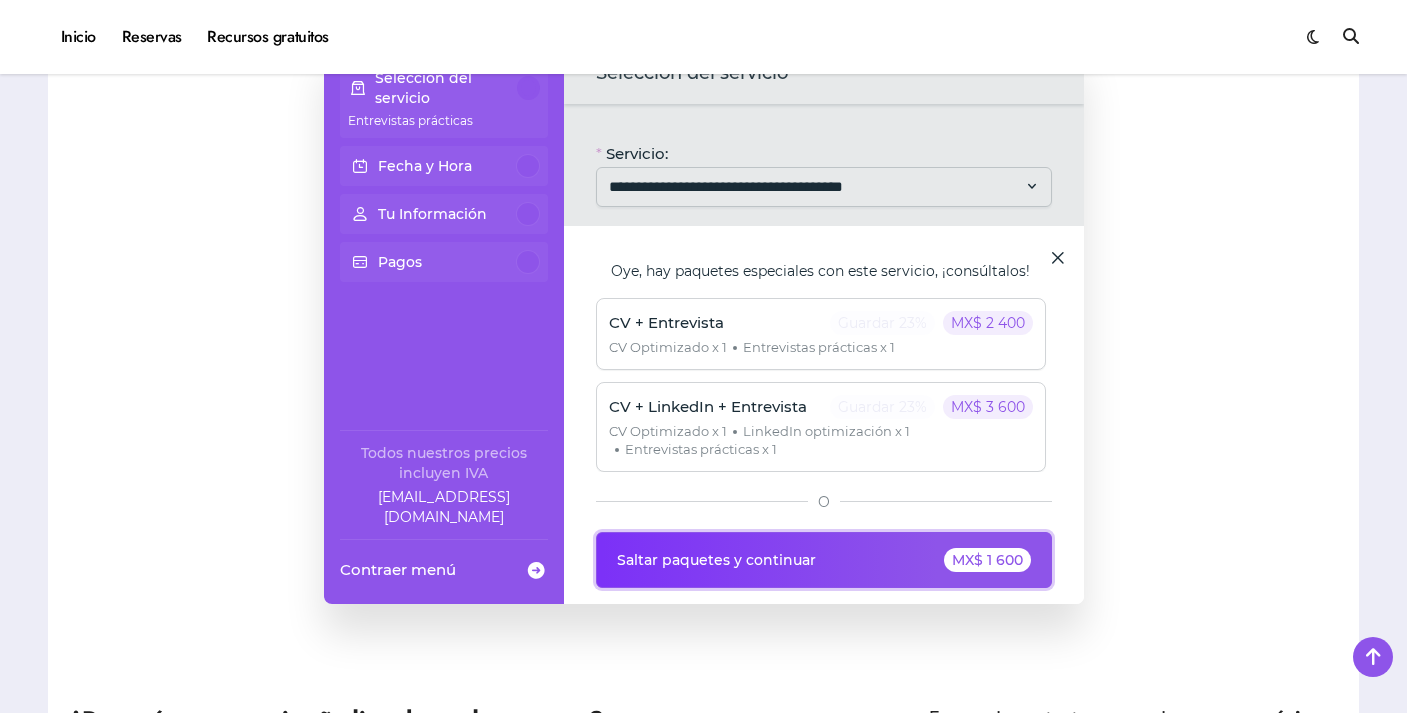 click on "Saltar paquetes y continuar MX$ 1 600" 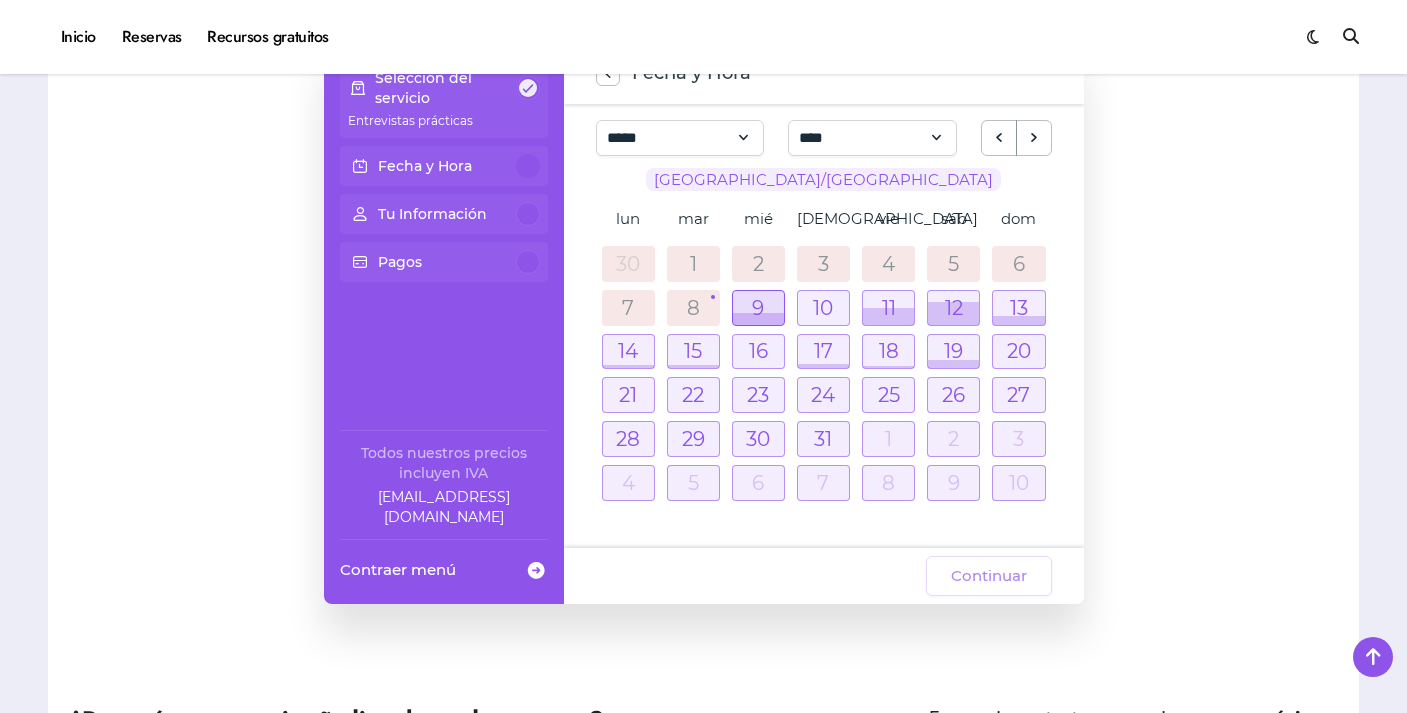 click at bounding box center (758, 308) 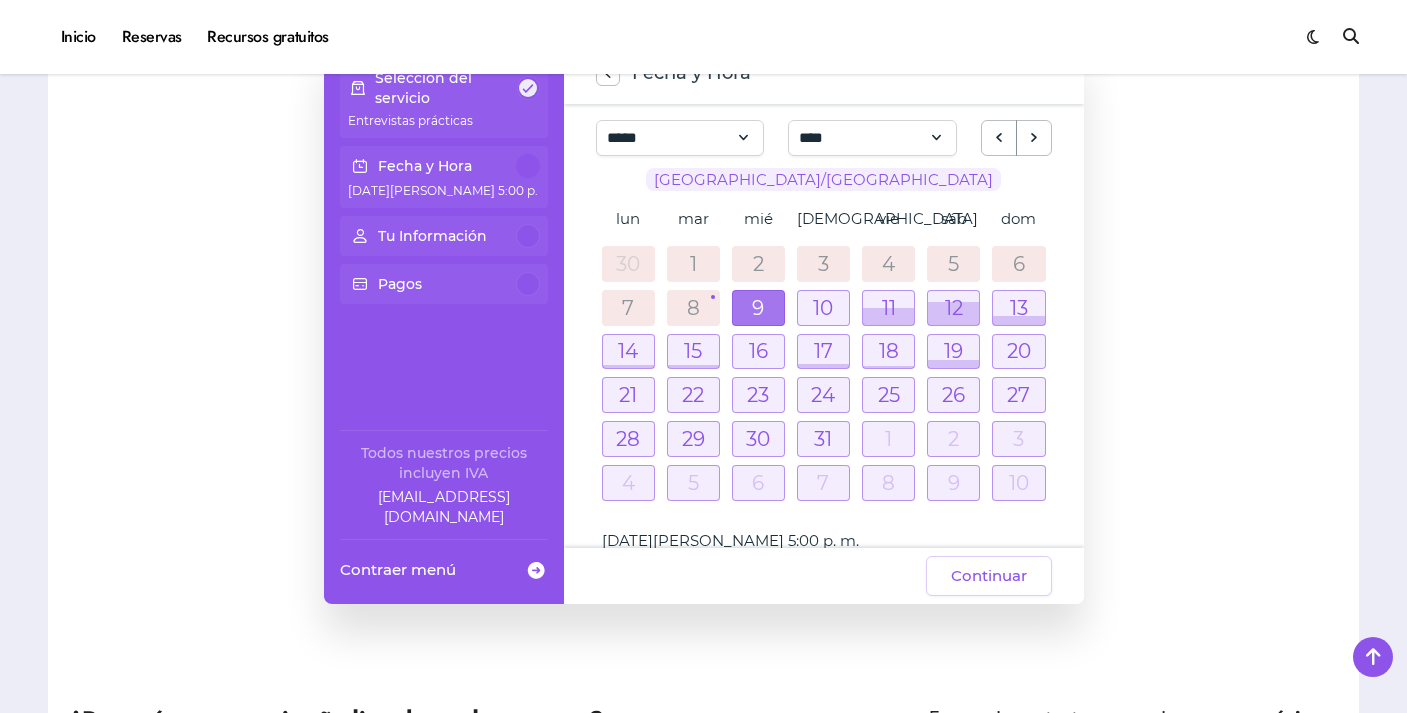 scroll, scrollTop: 77, scrollLeft: 0, axis: vertical 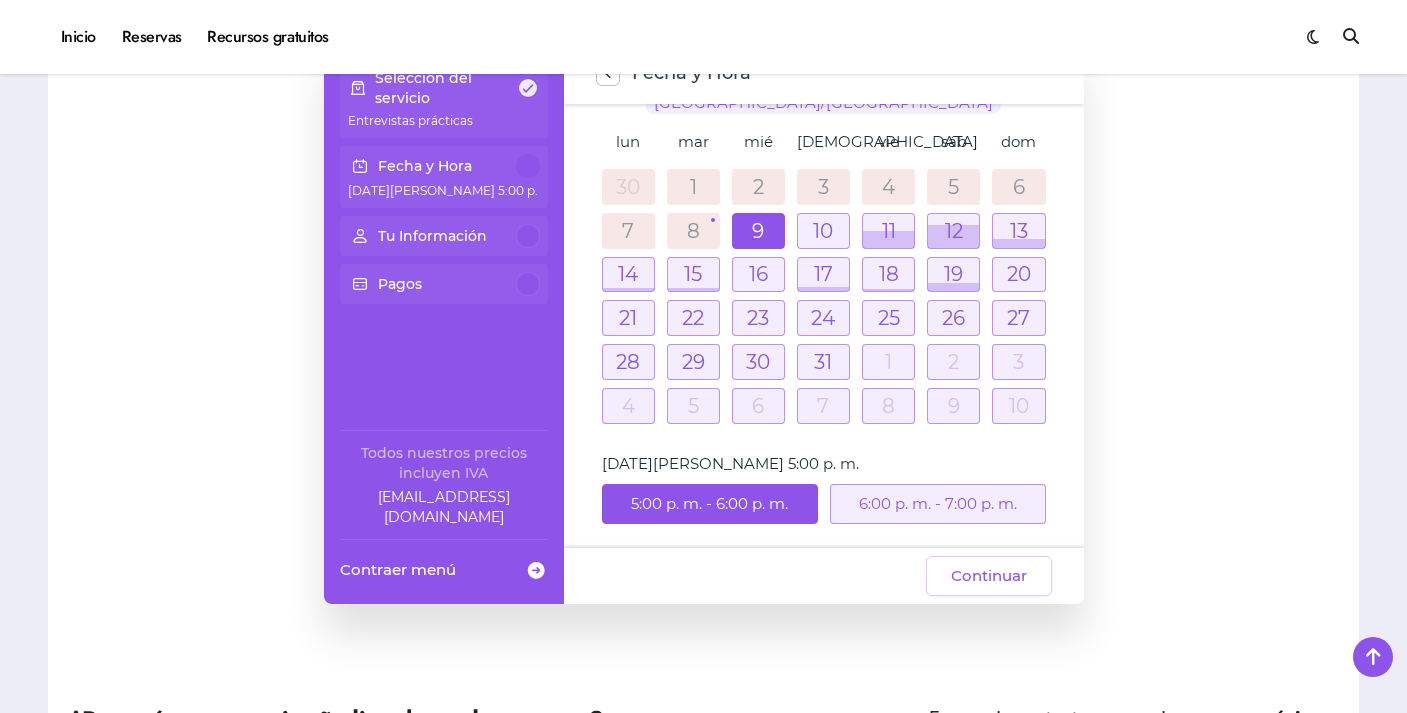click on "6:00 p. m.  - 7:00 p. m." at bounding box center (938, 504) 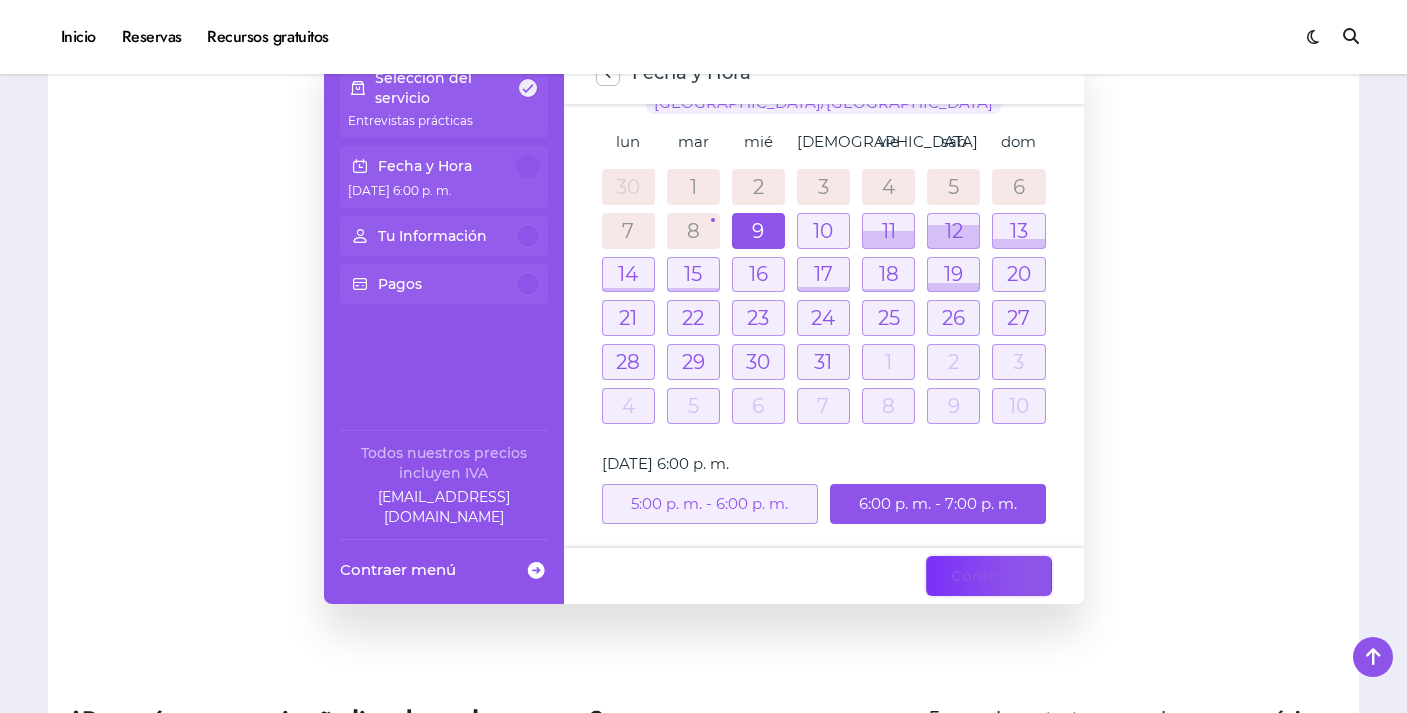 click on "Continuar" at bounding box center [989, 576] 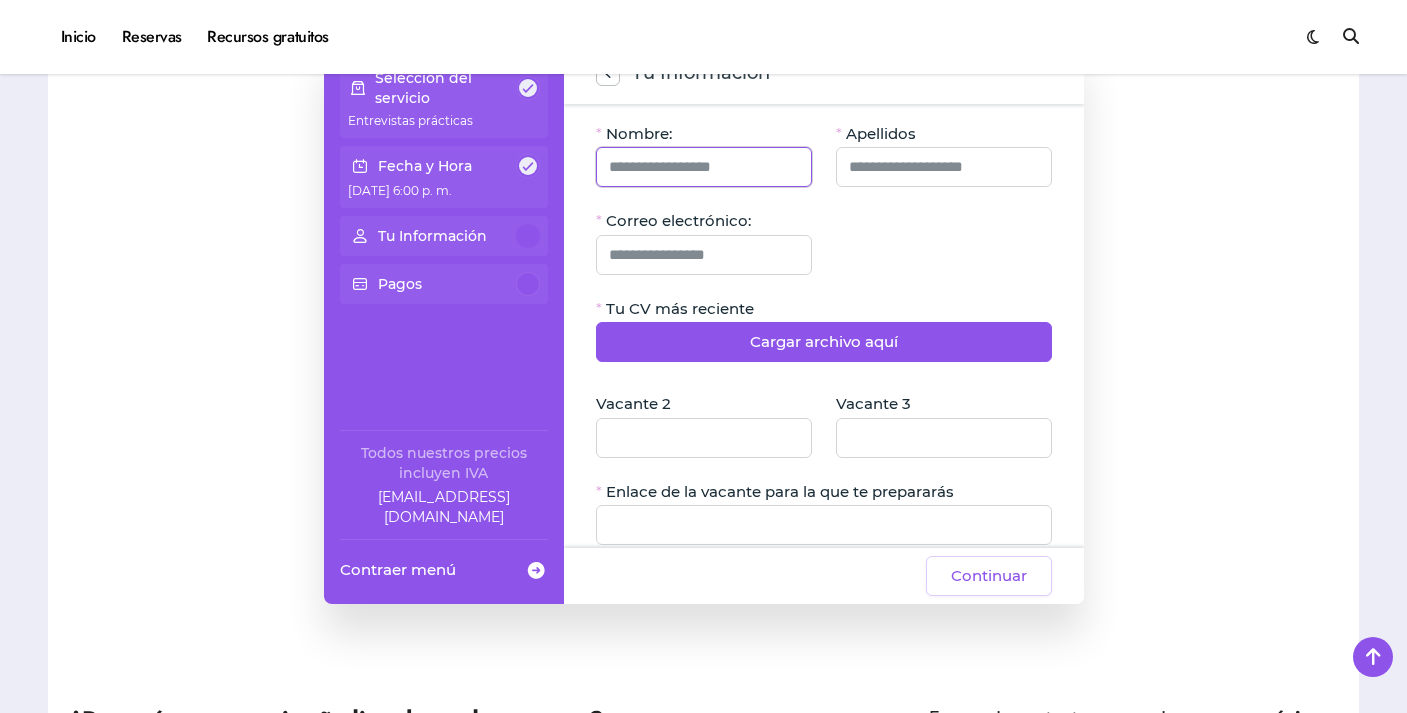 click 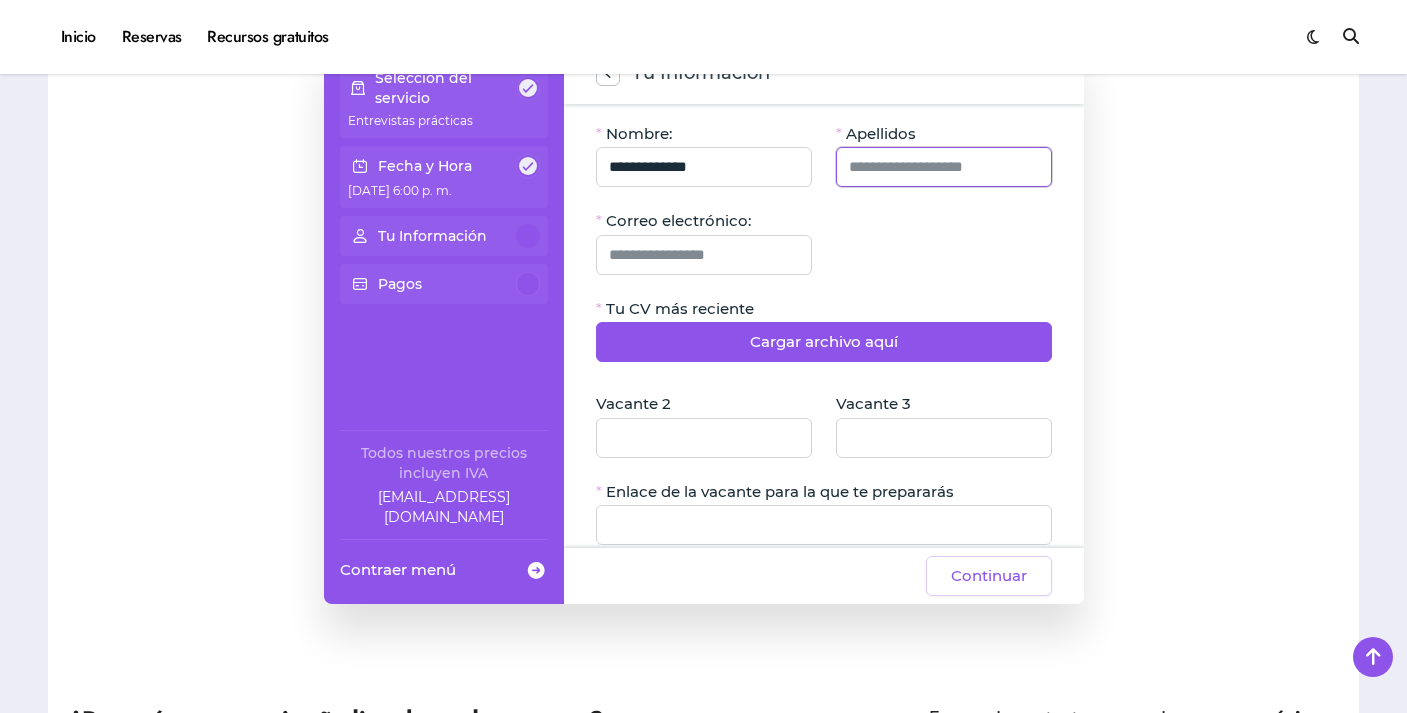 type on "**********" 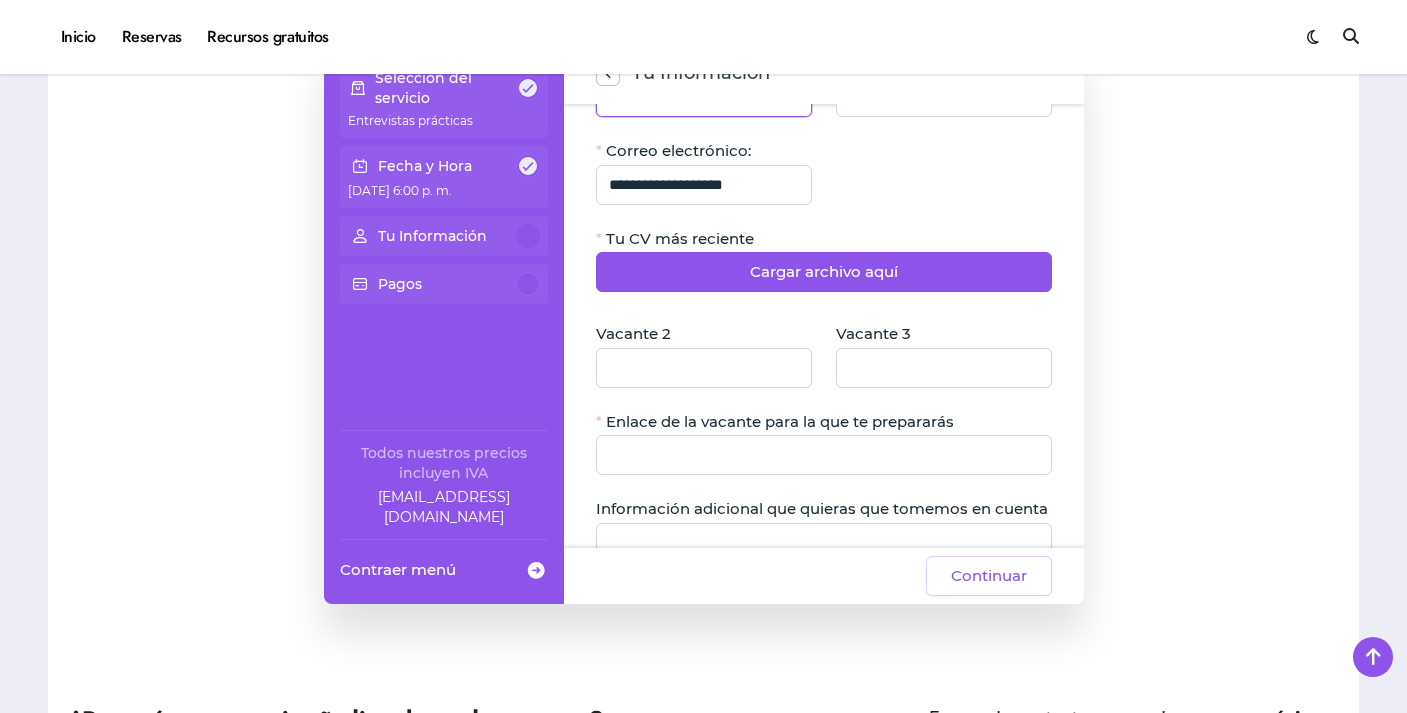 scroll, scrollTop: 221, scrollLeft: 0, axis: vertical 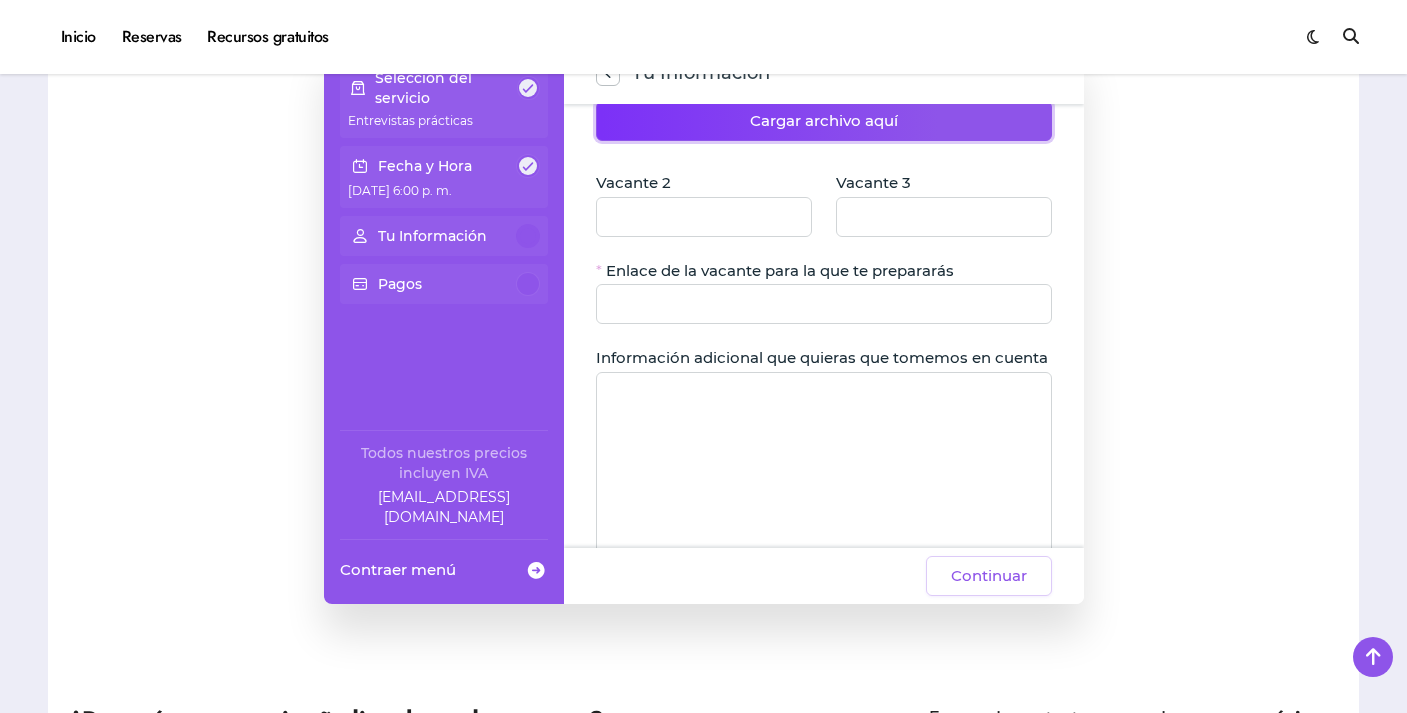 click on "Cargar archivo aquí" at bounding box center (824, 121) 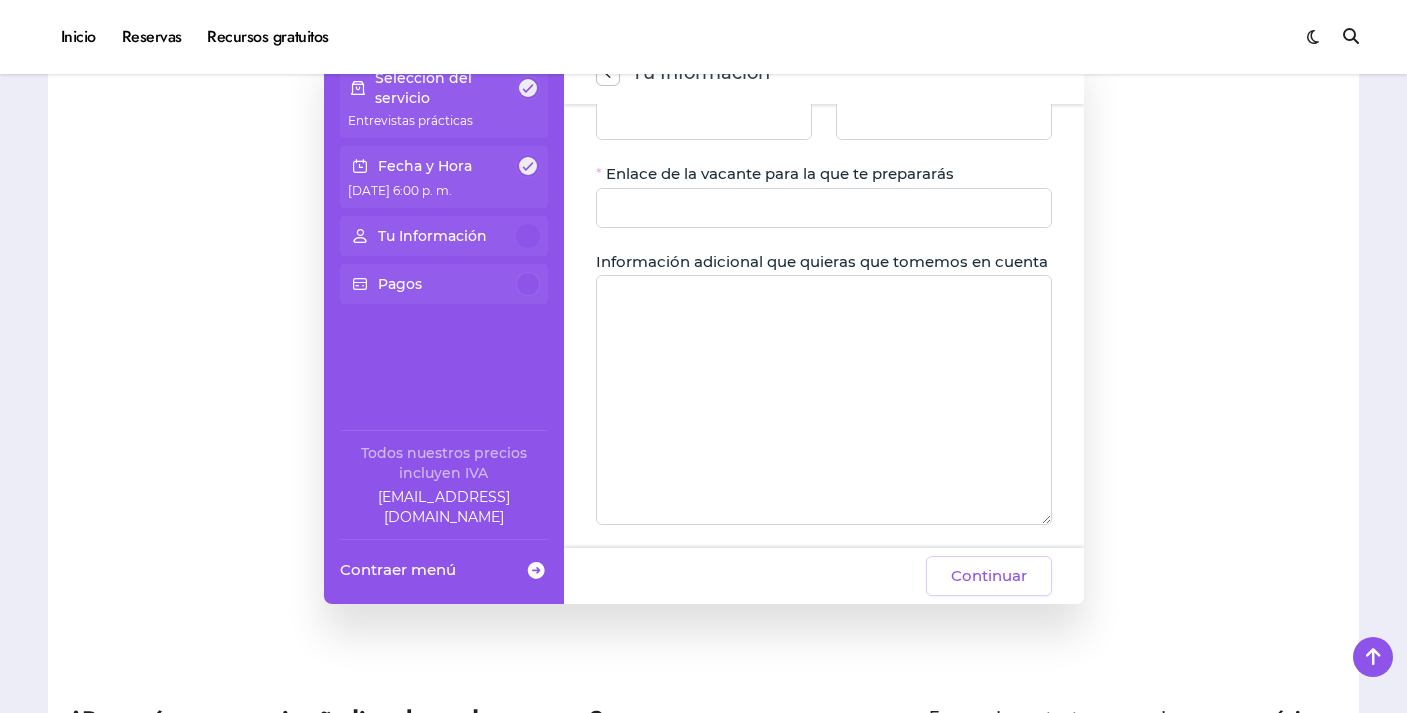 scroll, scrollTop: 399, scrollLeft: 0, axis: vertical 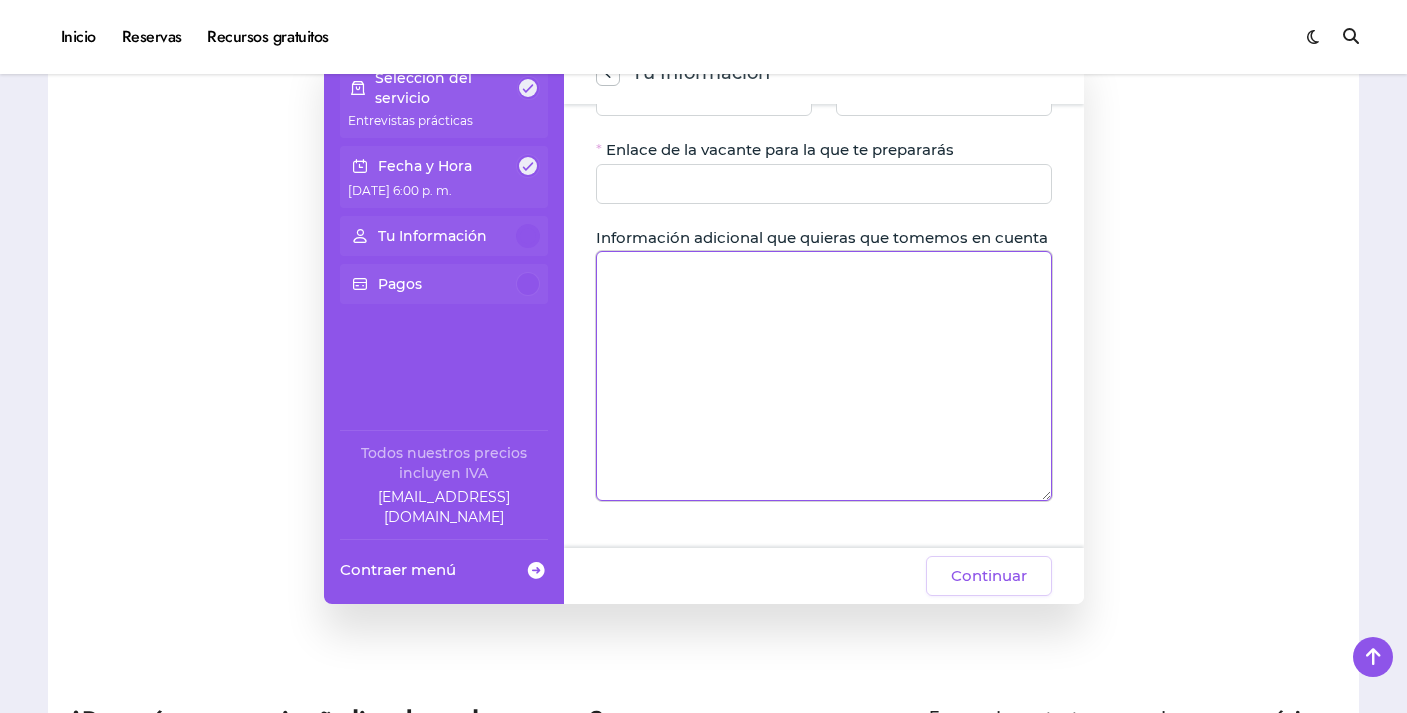 click 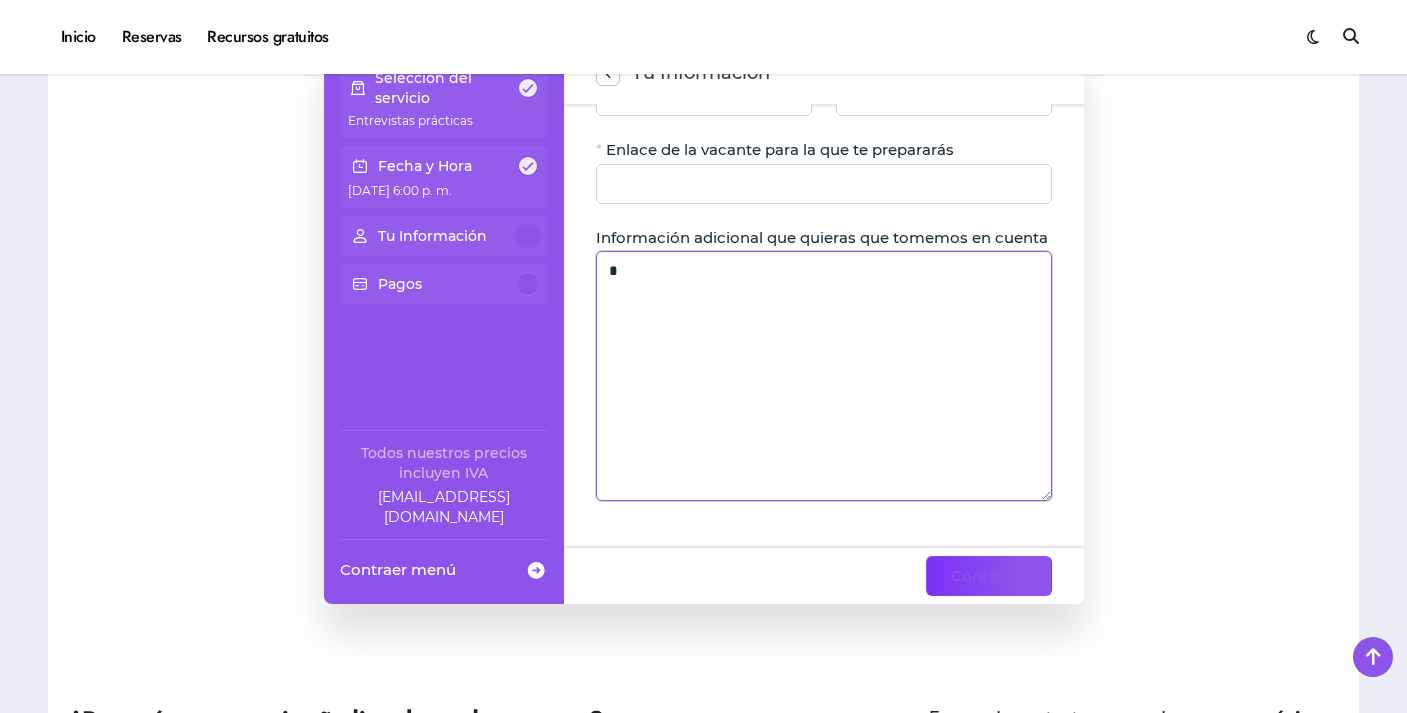 type on "*" 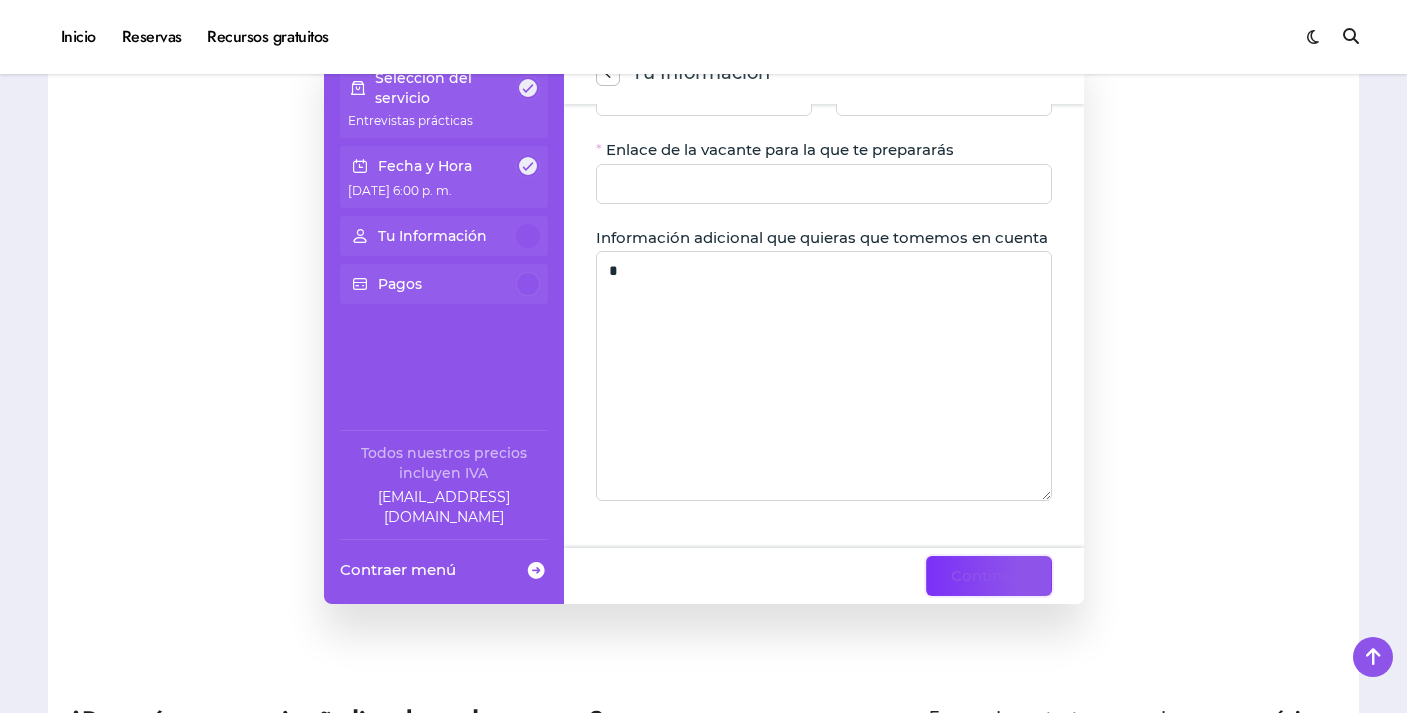 click on "Continuar" at bounding box center [989, 576] 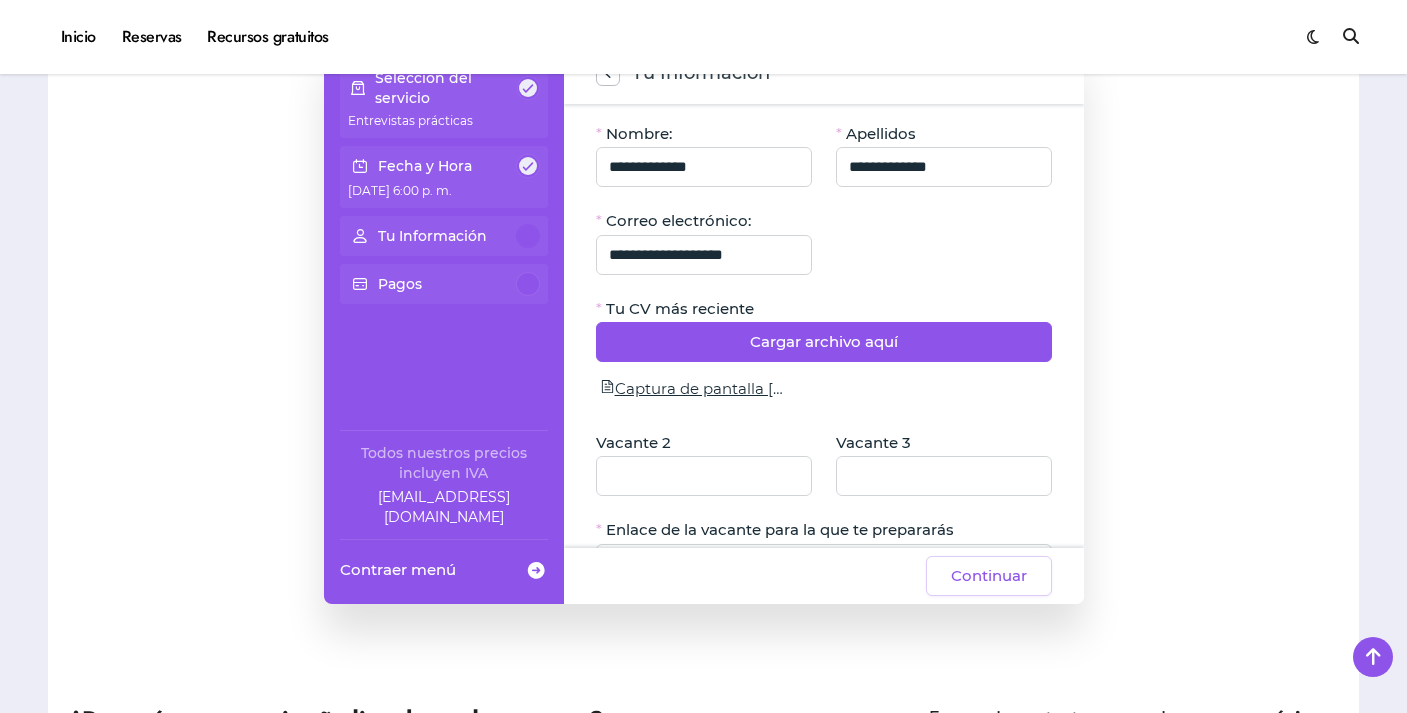 scroll, scrollTop: 399, scrollLeft: 0, axis: vertical 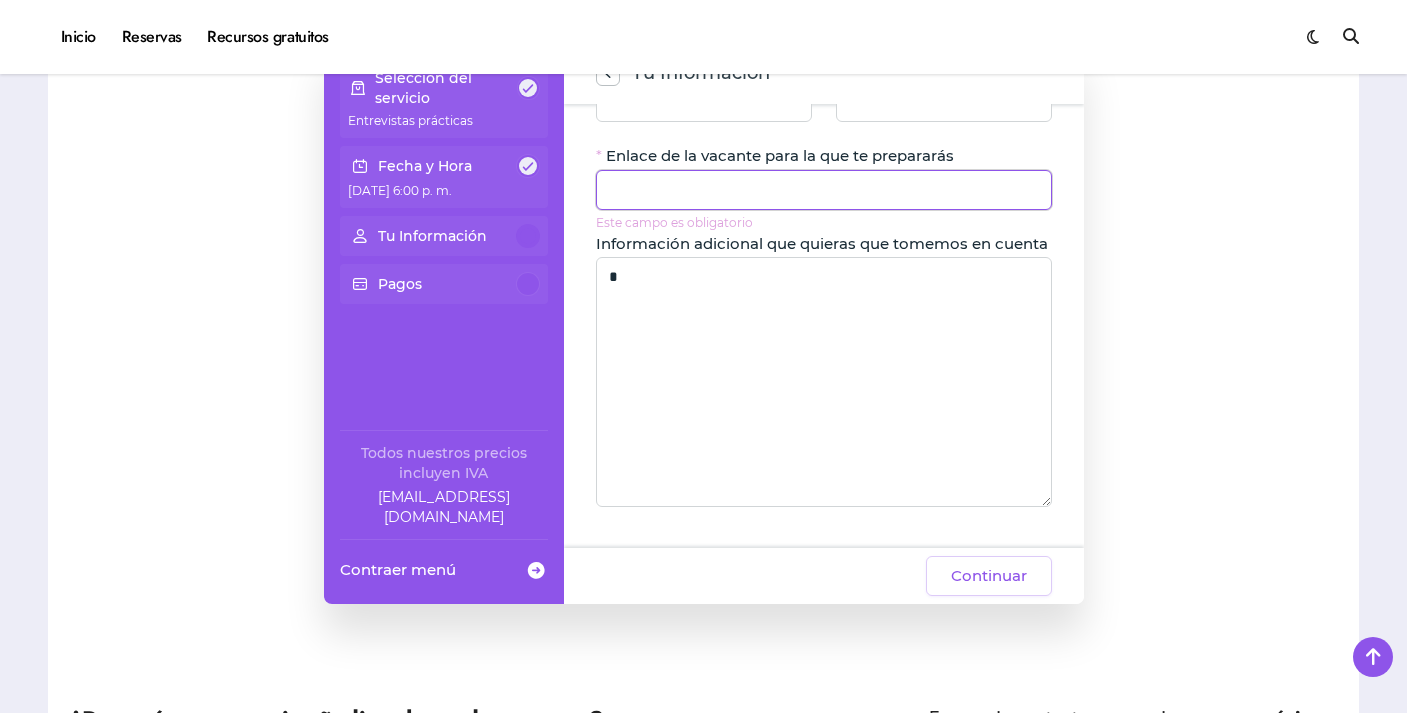 click 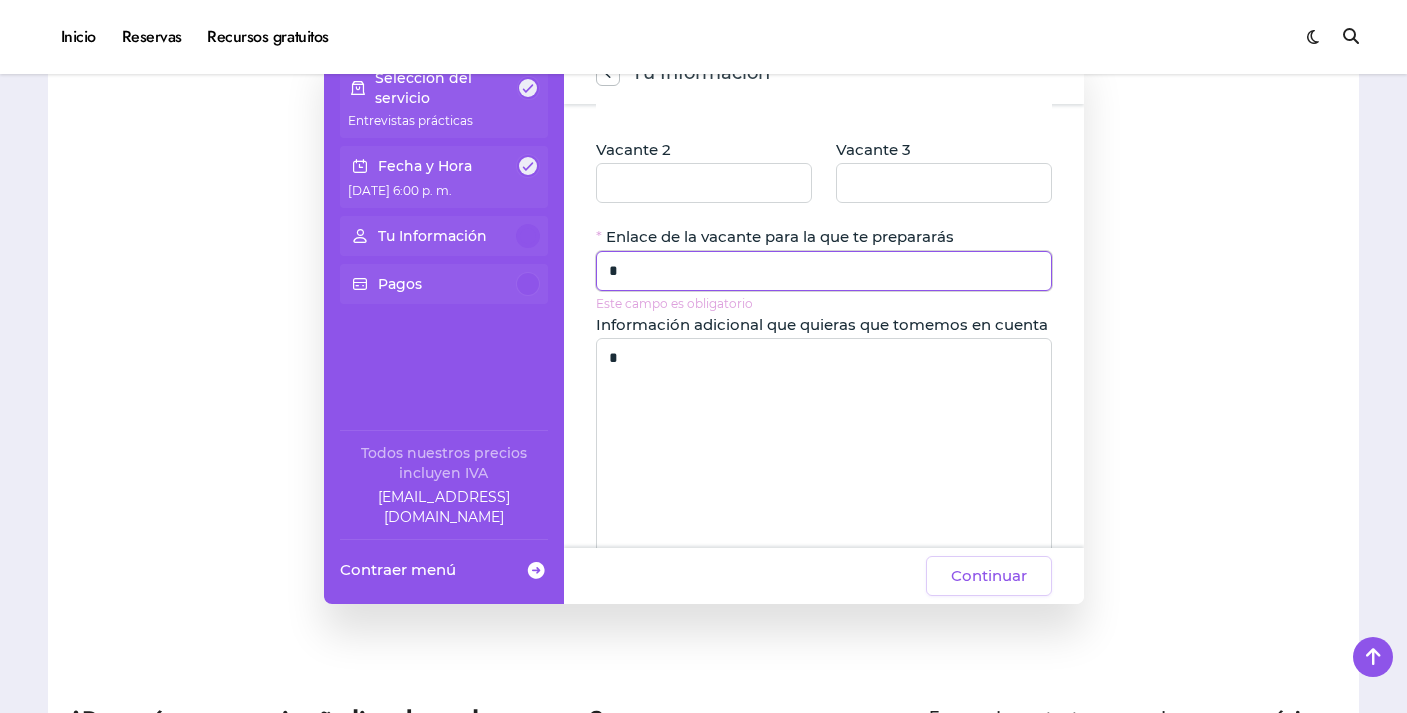 scroll, scrollTop: 272, scrollLeft: 0, axis: vertical 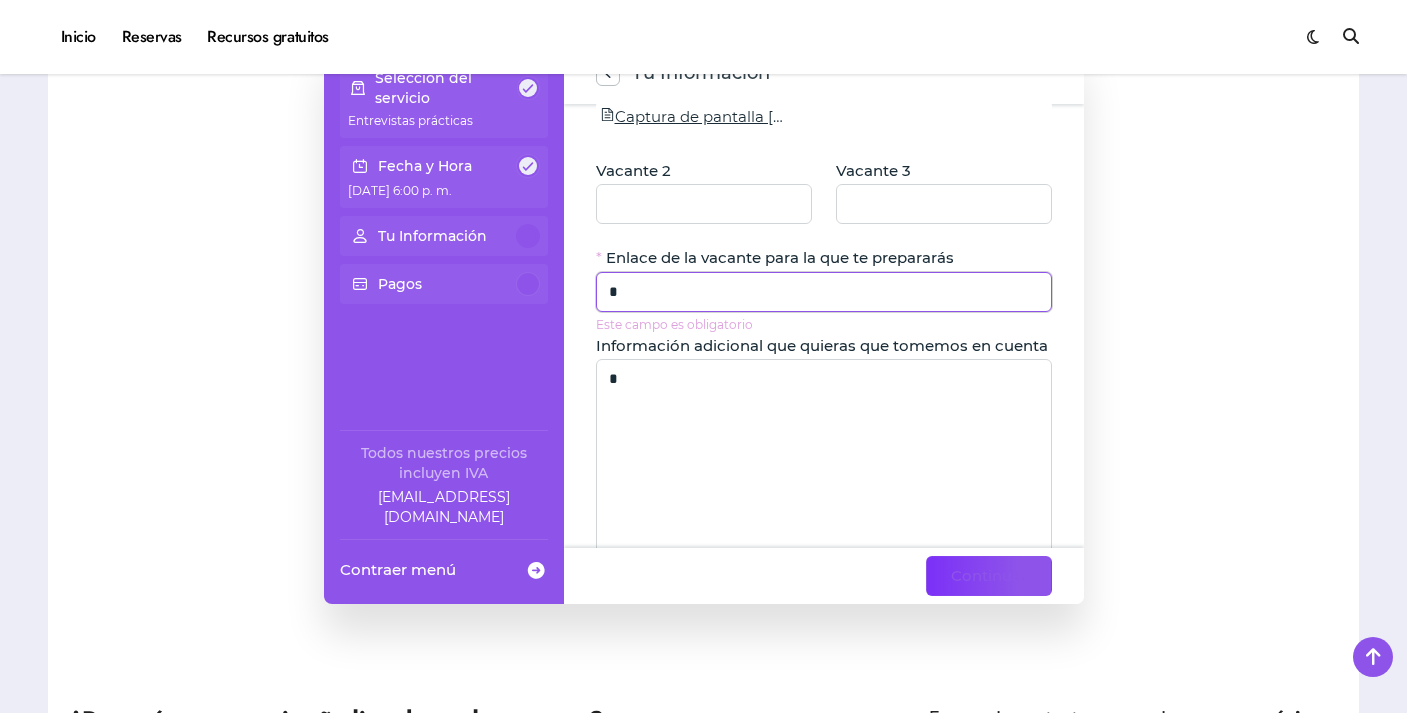 type on "*" 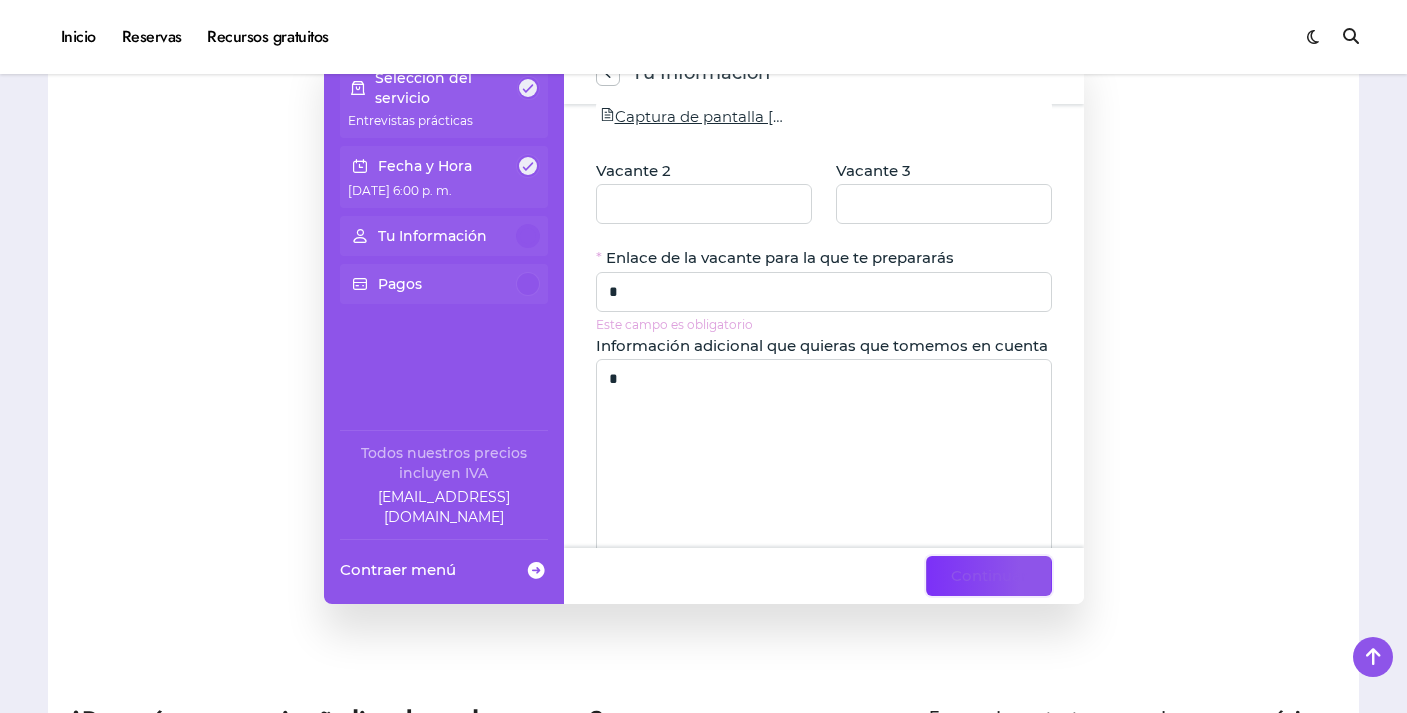 click on "Continuar" at bounding box center (989, 576) 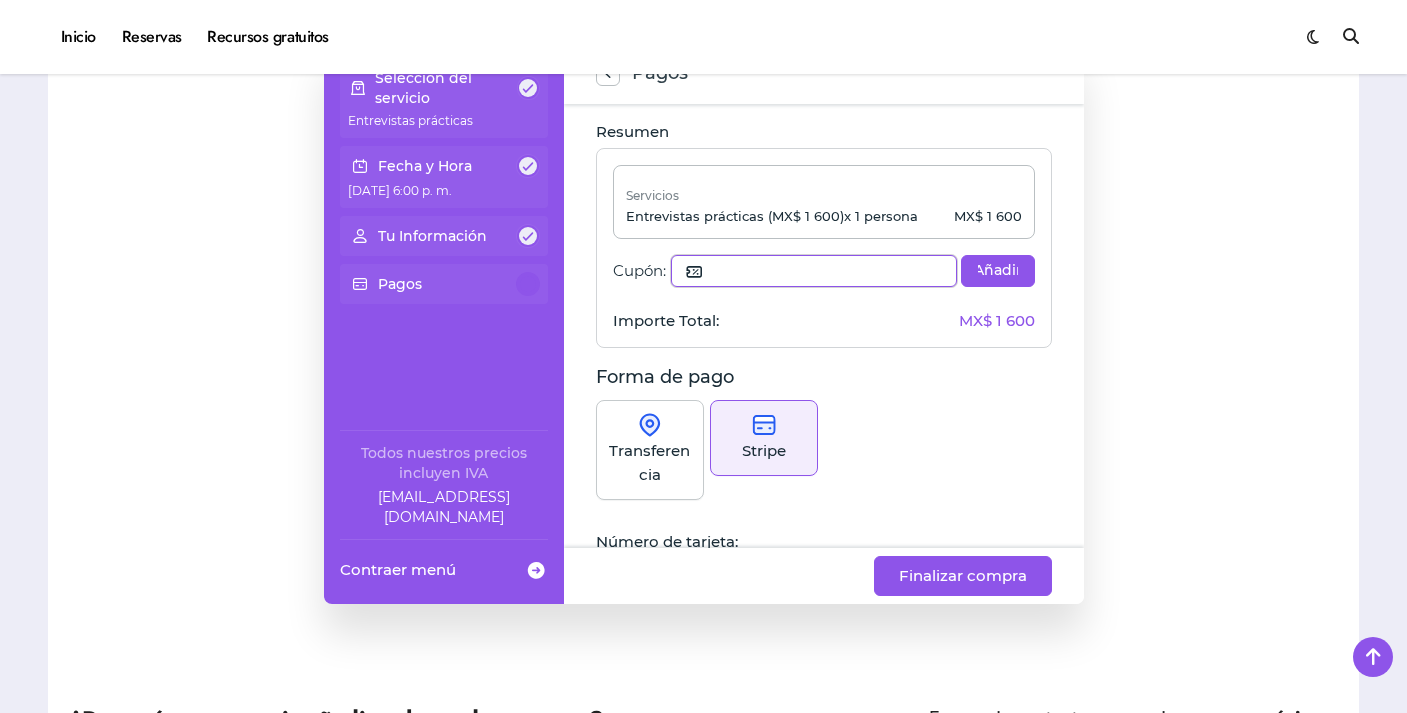 click 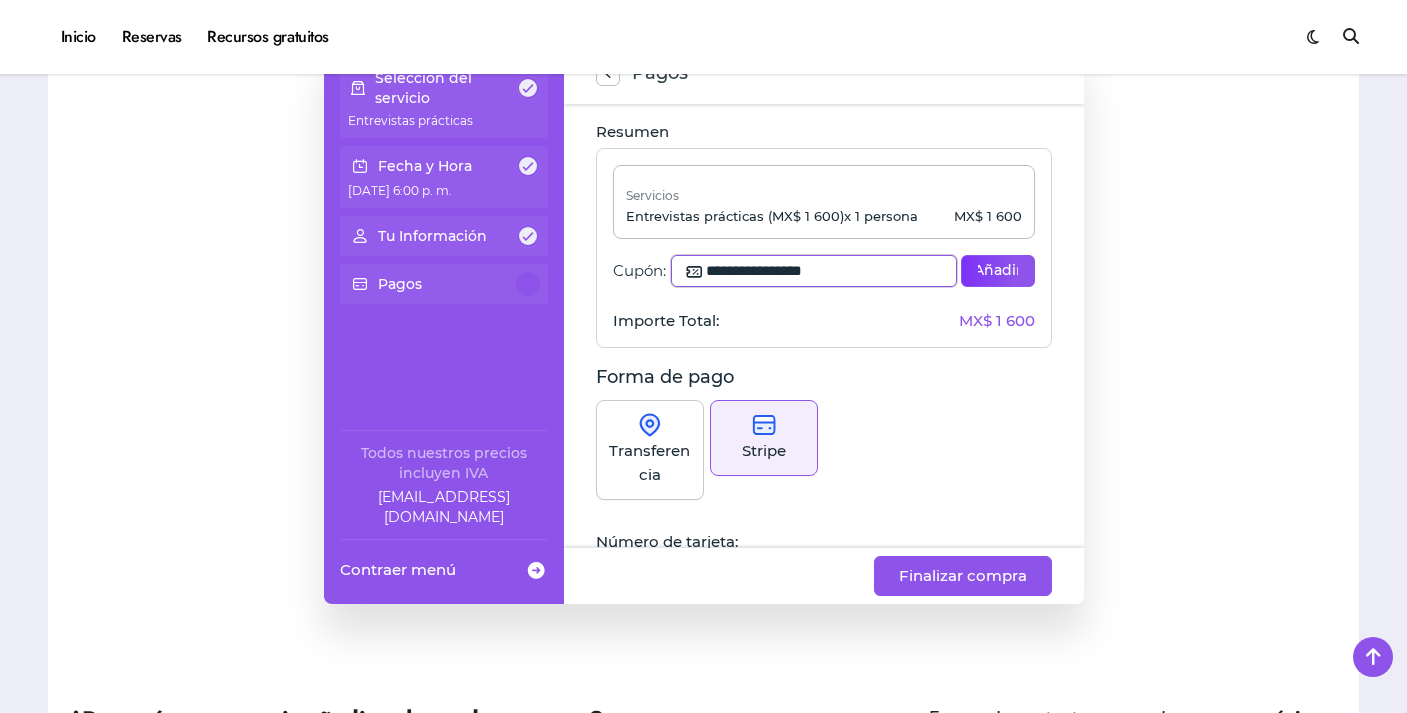 type on "**********" 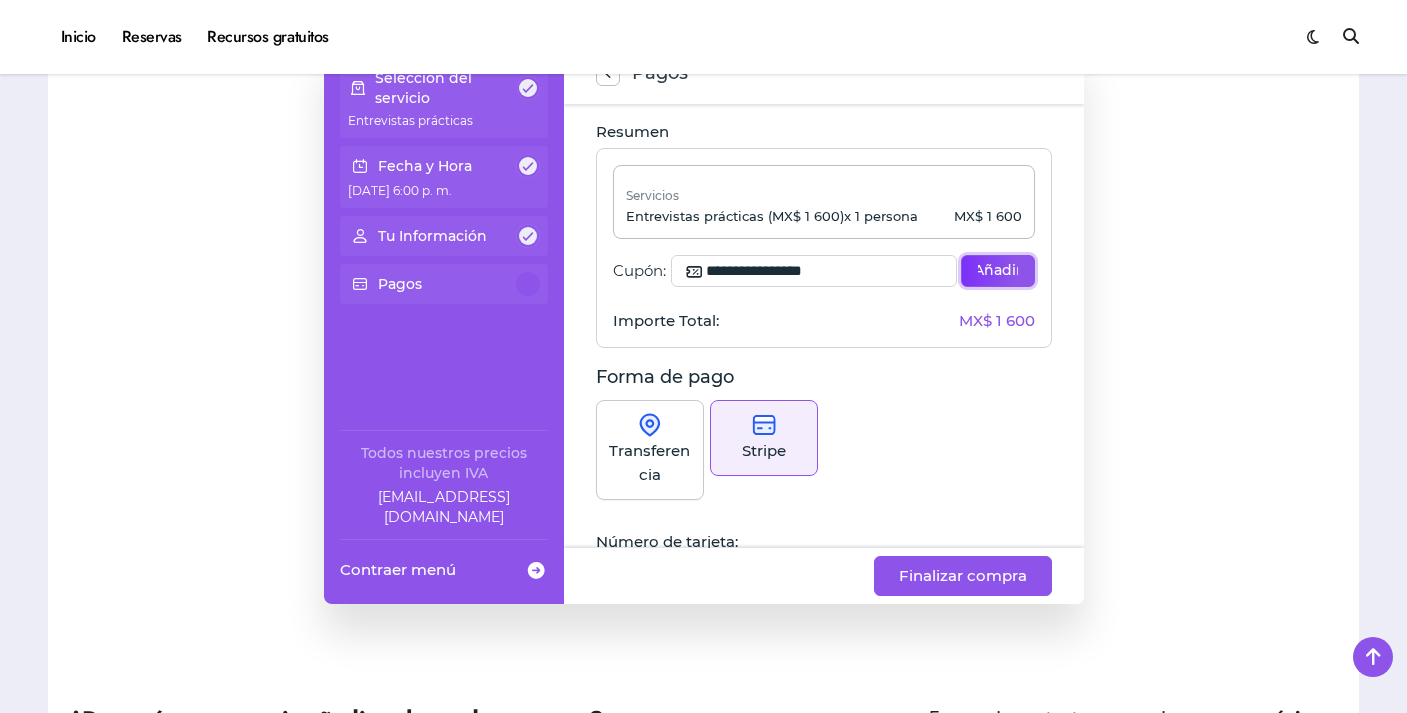 click on "Añadir" at bounding box center [997, 271] 